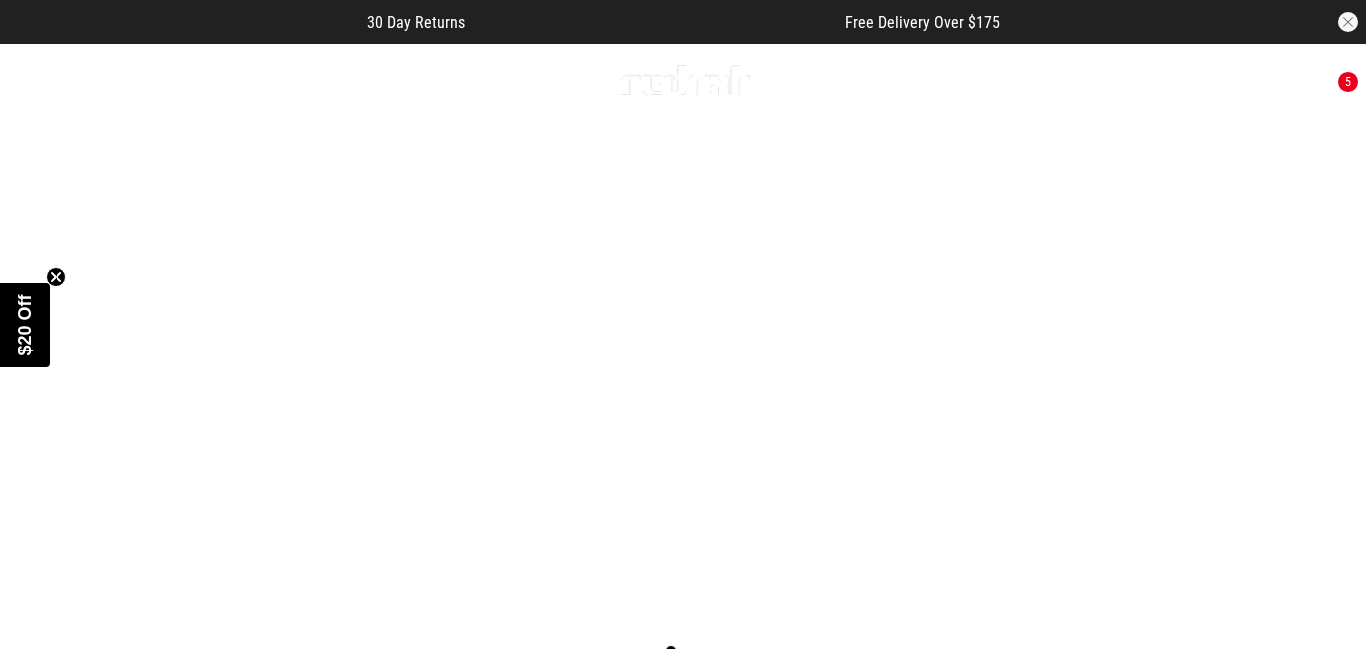 scroll, scrollTop: 0, scrollLeft: 0, axis: both 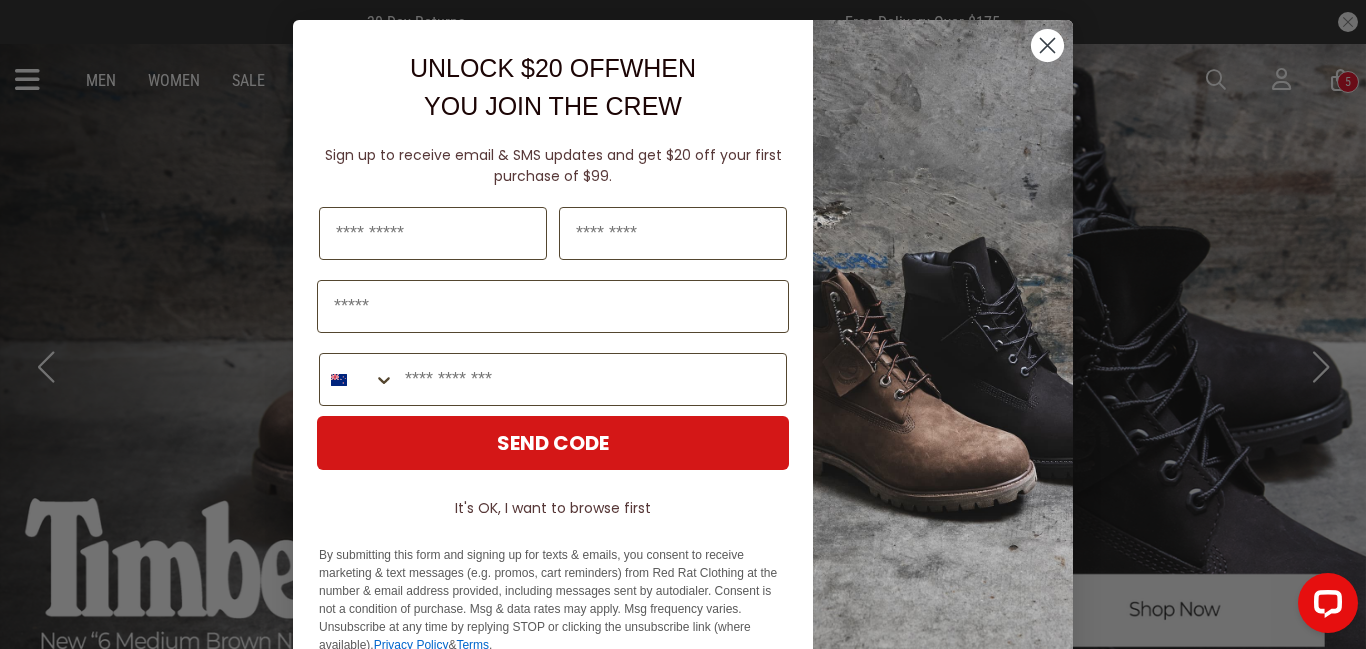 click on "Close dialog UNLOCK $20 OFF  WHEN
YOU JOIN THE CREW Sign up to receive email & SMS updates and get $20 off your first purchase of $99. Last Name Phone Number SEND CODE It's OK, I want to browse first By submitting this form and signing up for texts & emails, you consent to receive marketing & text messages (e.g. promos, cart reminders) from Red Rat Clothing at the number & email address provided, including messages sent by autodialer. Consent is not a condition of purchase. Msg & data rates may apply. Msg frequency varies. Unsubscribe at any time by replying STOP or clicking the unsubscribe link (where available).  Privacy Policy  &  Terms . ******" at bounding box center [683, 324] 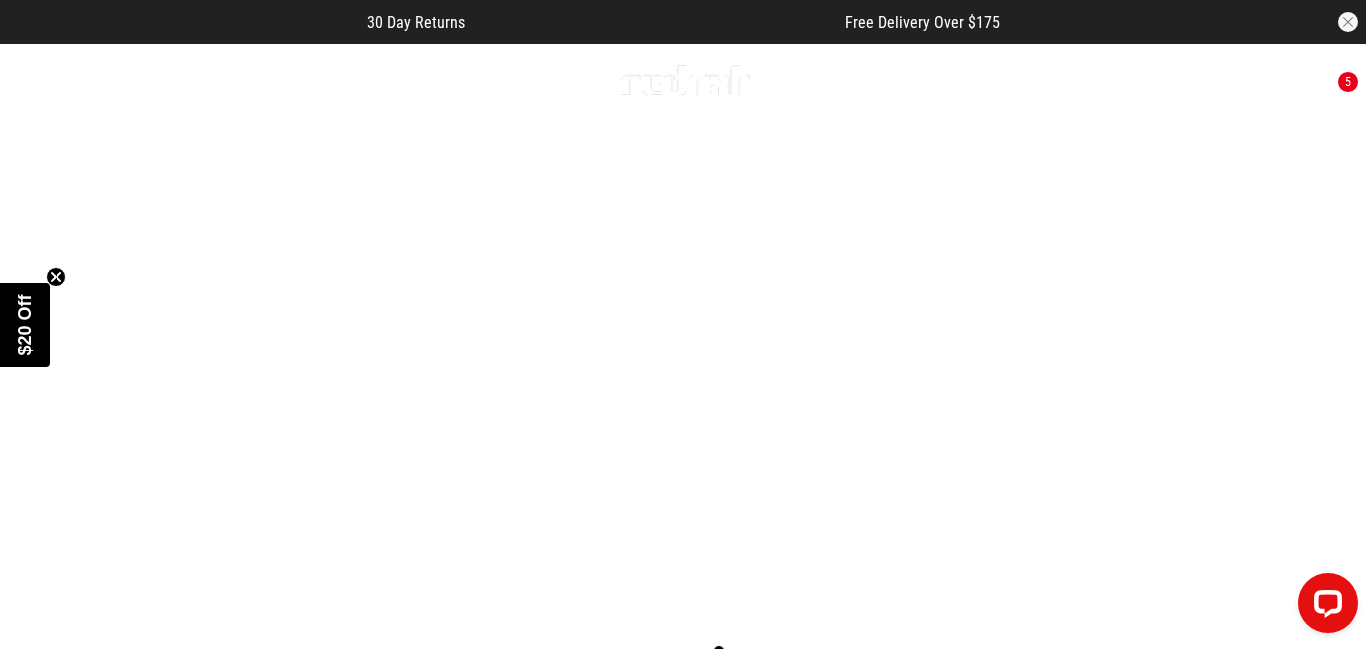 scroll, scrollTop: 0, scrollLeft: 0, axis: both 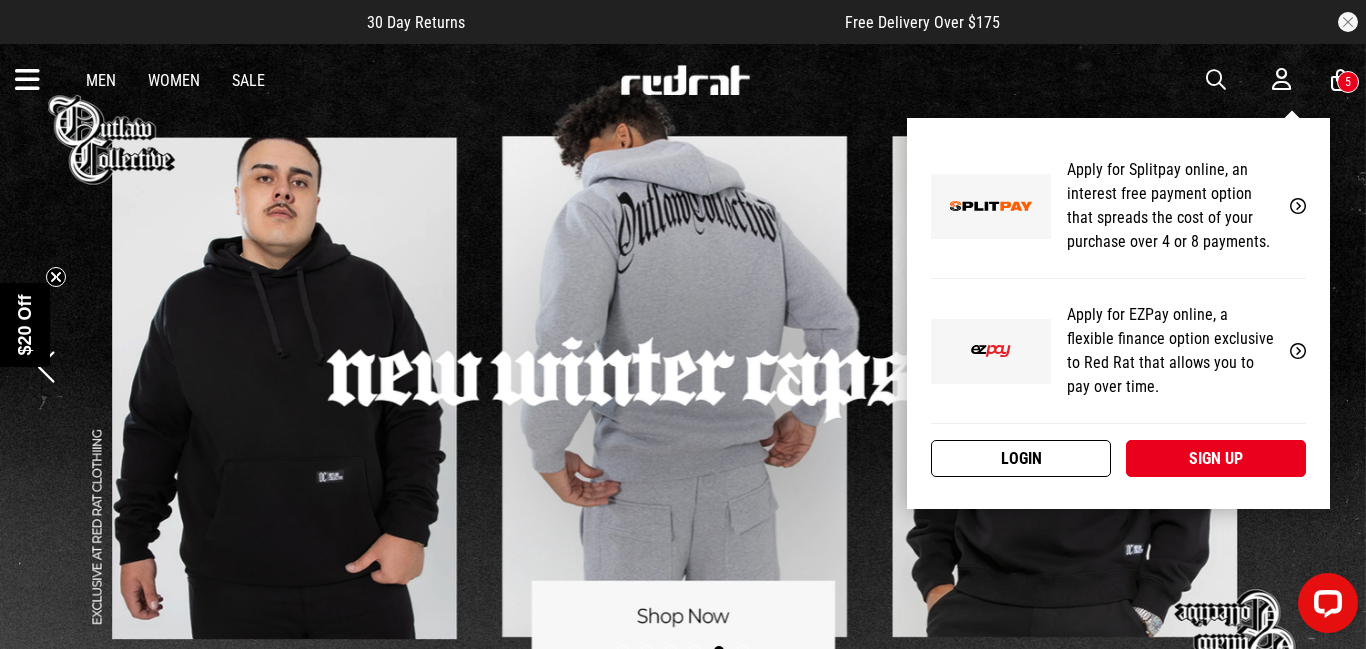 click on "Login" at bounding box center [1021, 458] 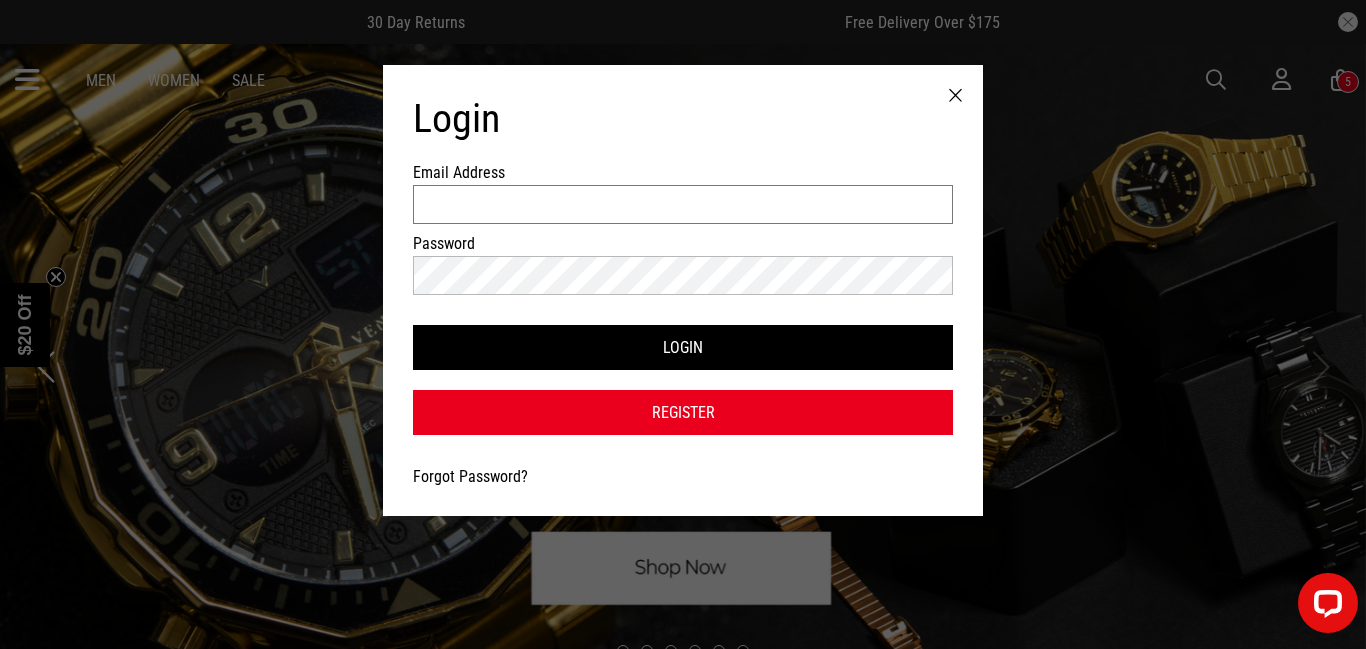 click on "Email Address" at bounding box center [683, 204] 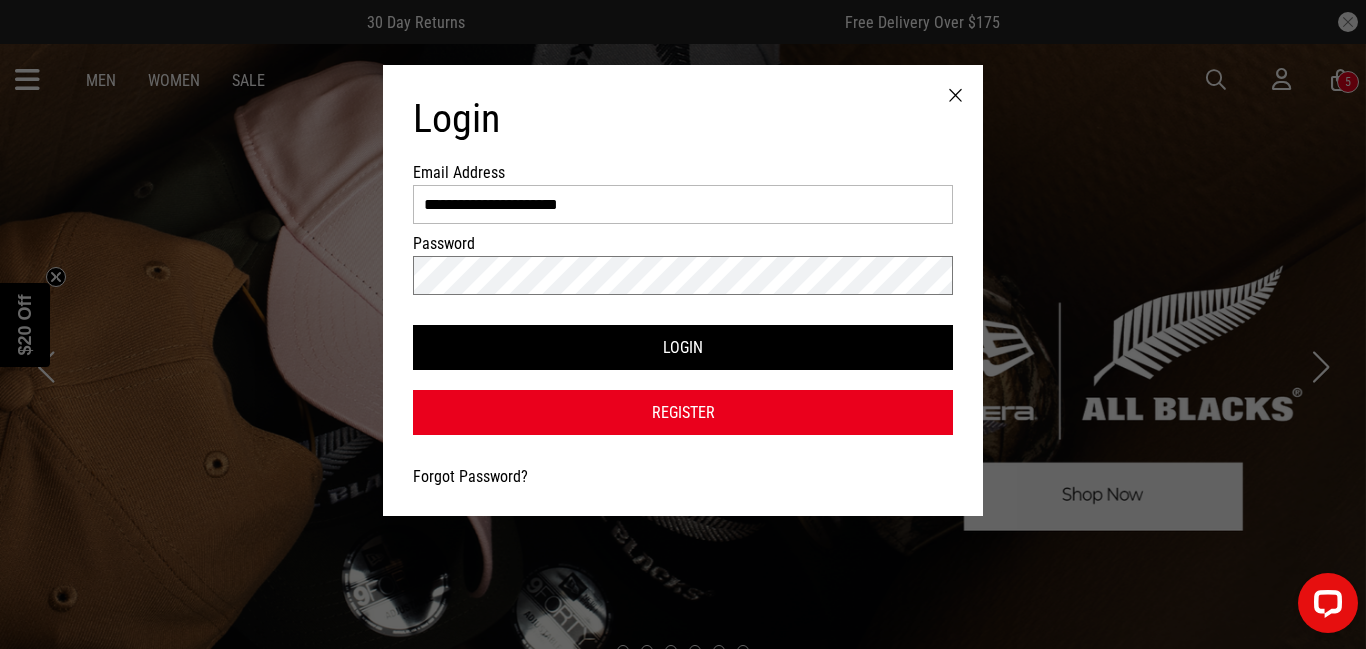 click on "Login" at bounding box center [683, 347] 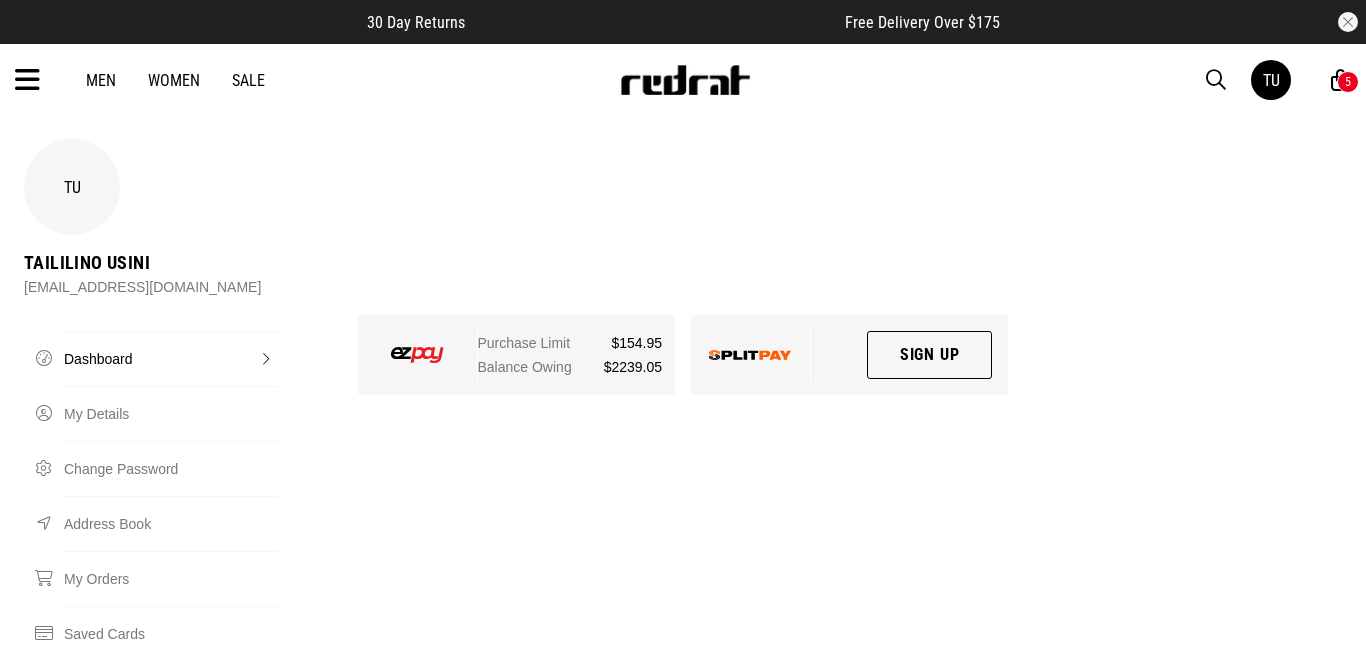 scroll, scrollTop: 0, scrollLeft: 0, axis: both 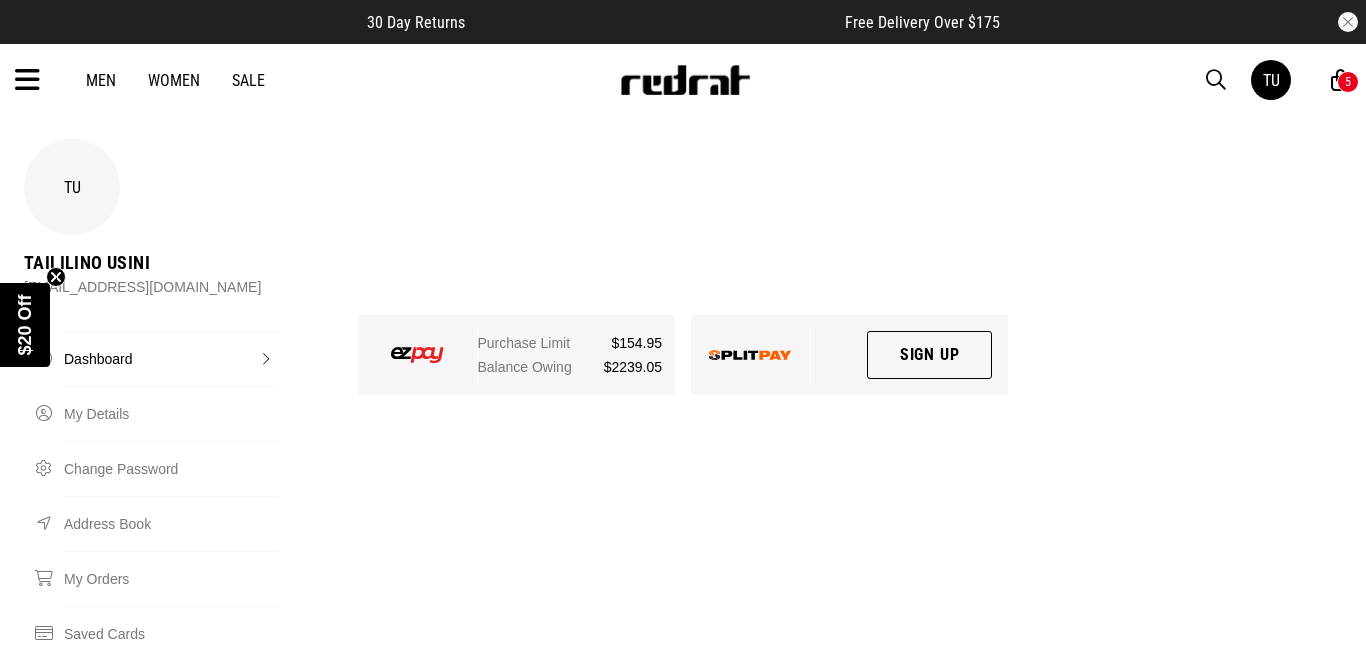 click on "5" at bounding box center [1348, 82] 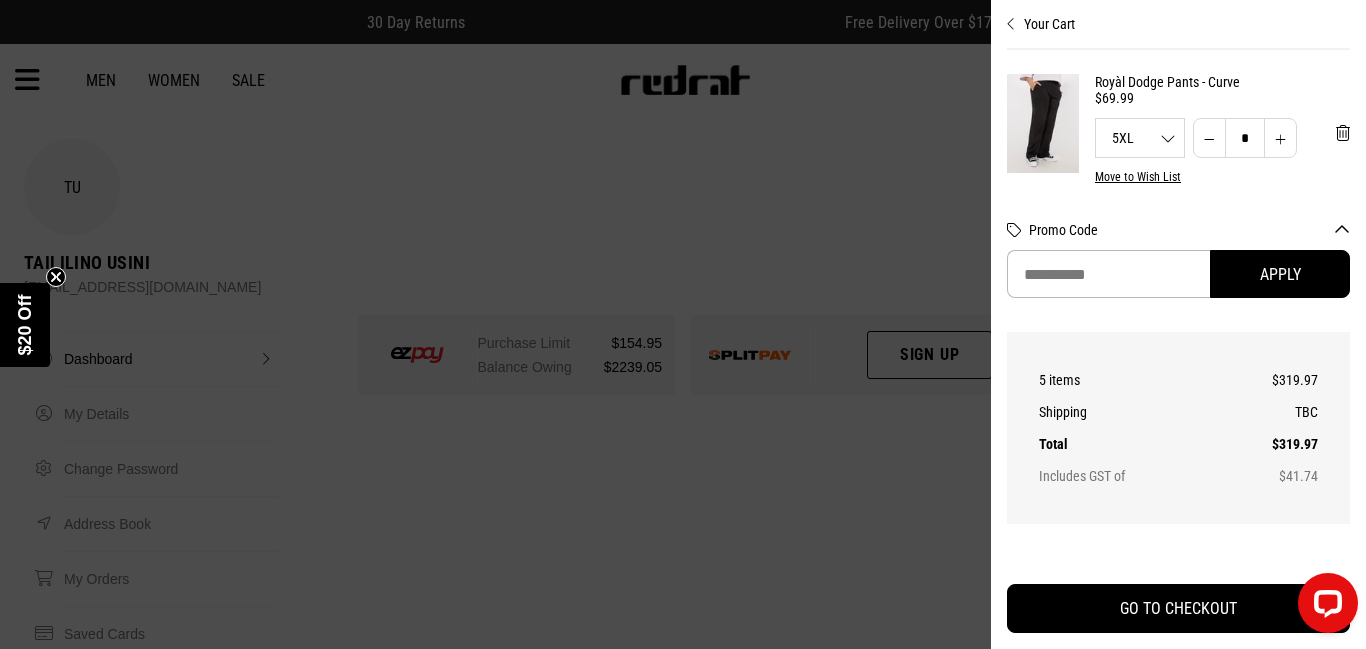 scroll, scrollTop: 0, scrollLeft: 0, axis: both 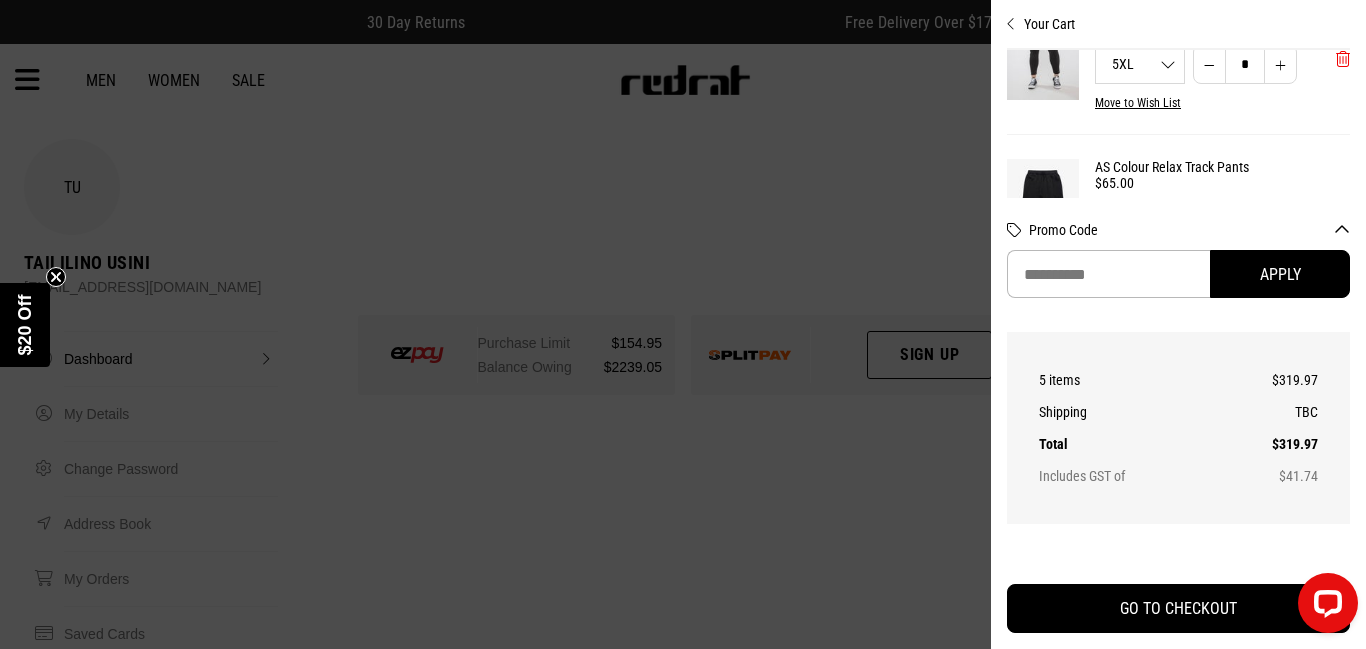 click at bounding box center [1343, 59] 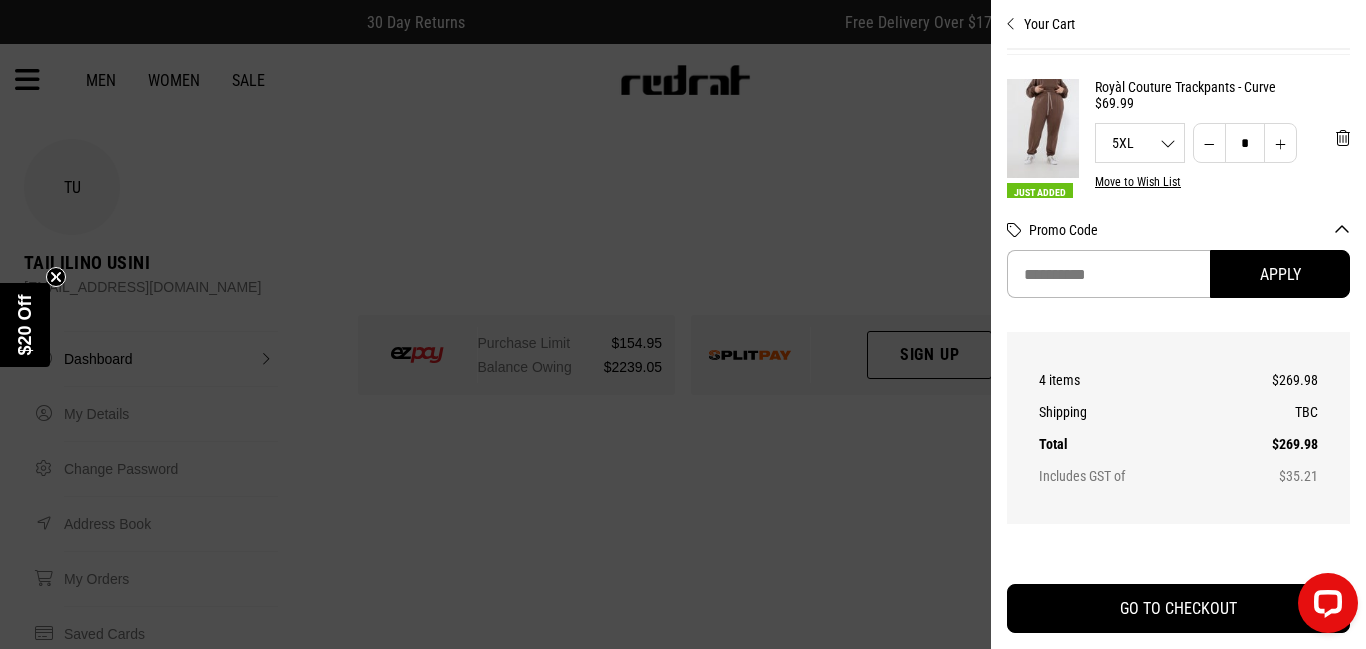 scroll, scrollTop: 308, scrollLeft: 0, axis: vertical 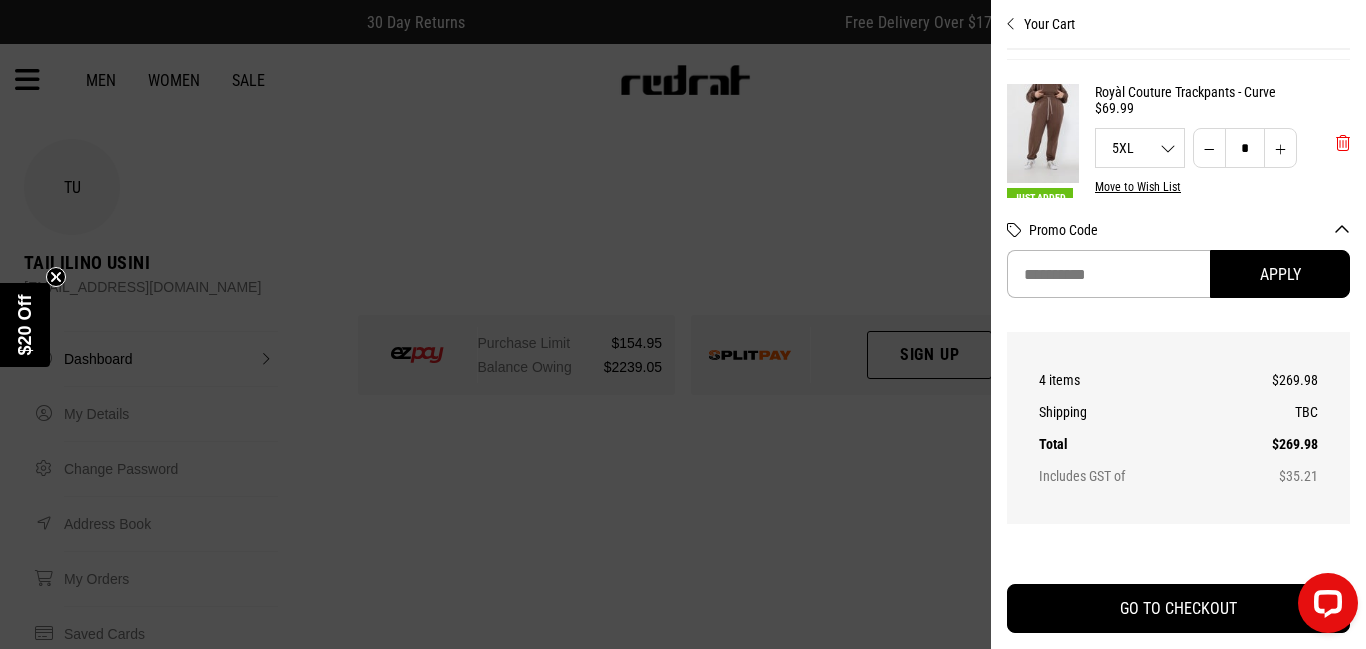 click at bounding box center [1343, 143] 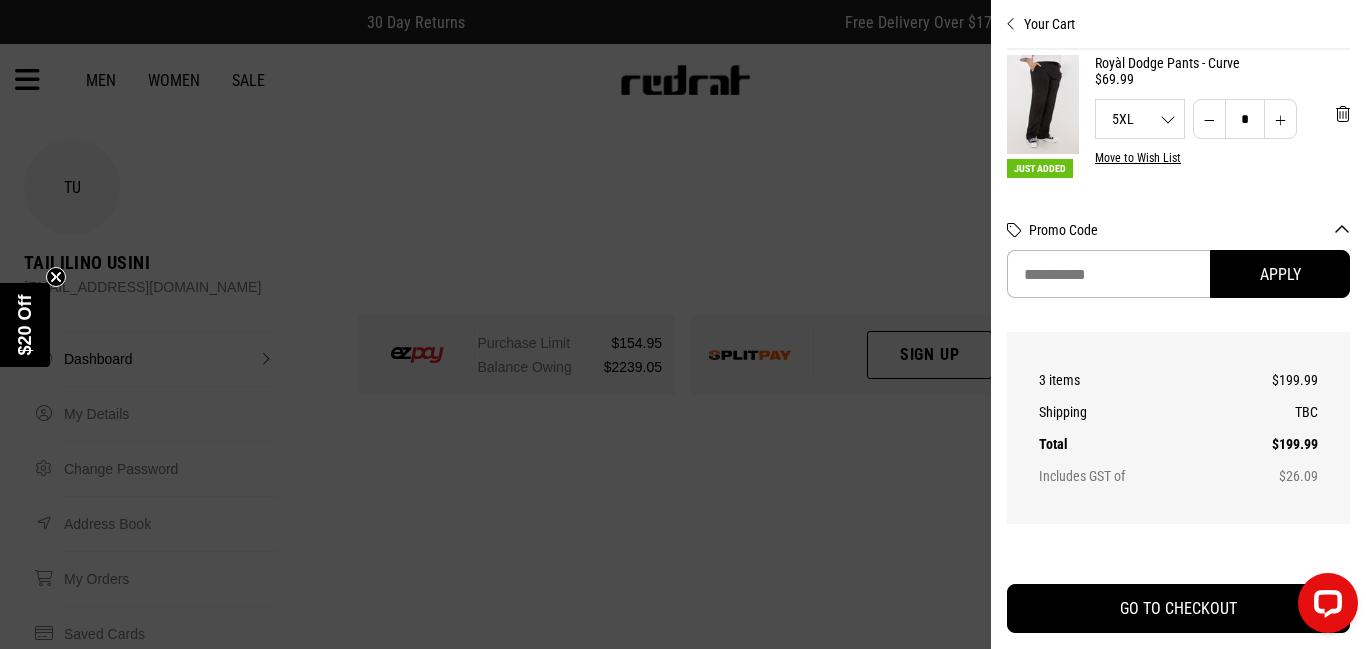 scroll, scrollTop: 0, scrollLeft: 0, axis: both 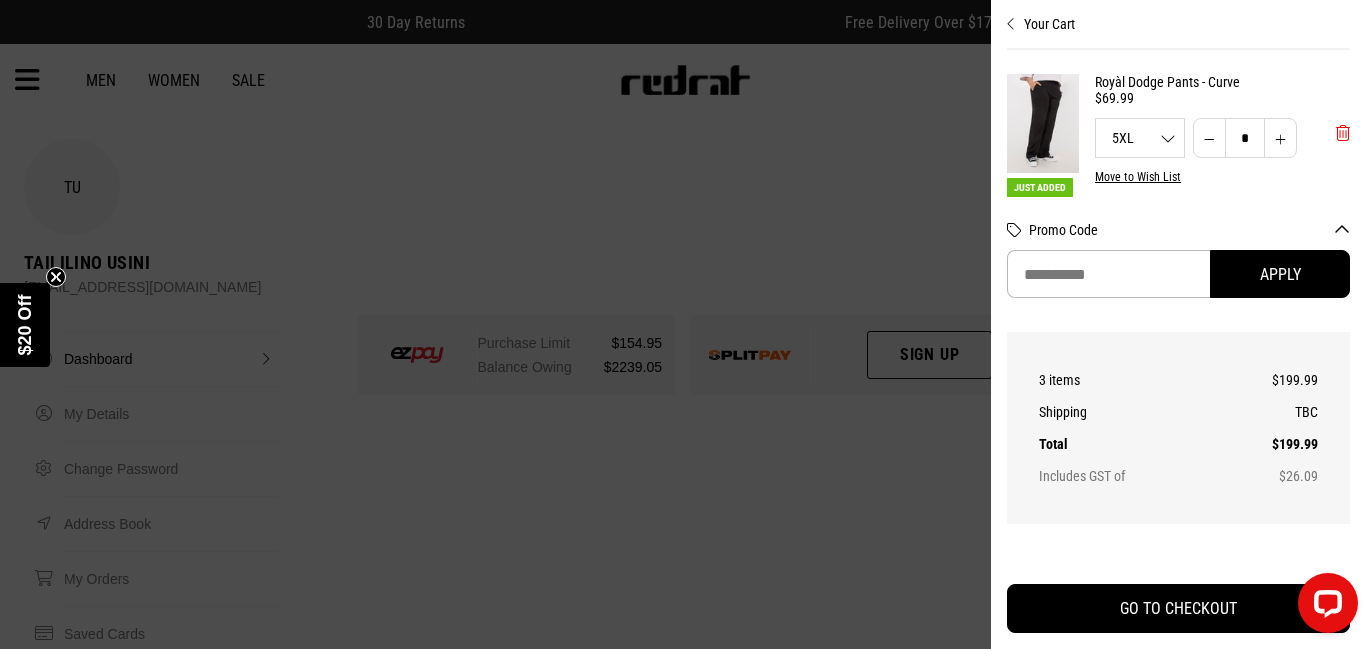 click at bounding box center [1343, 133] 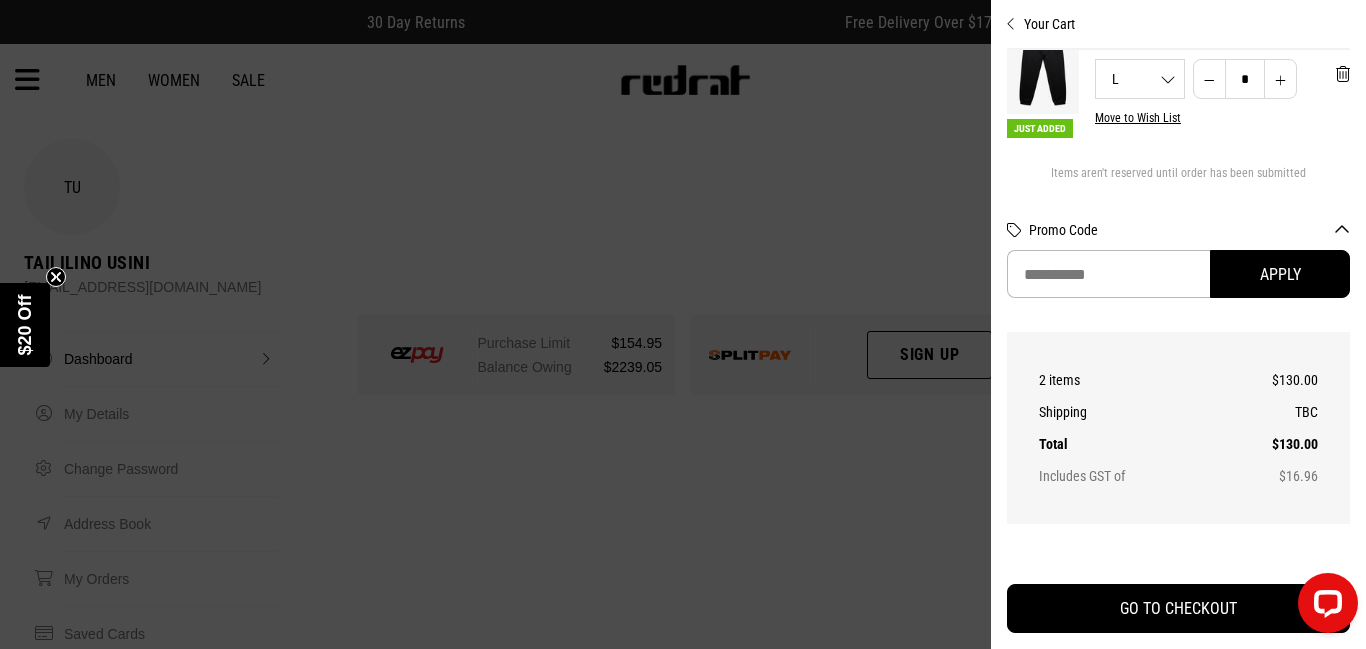 scroll, scrollTop: 0, scrollLeft: 0, axis: both 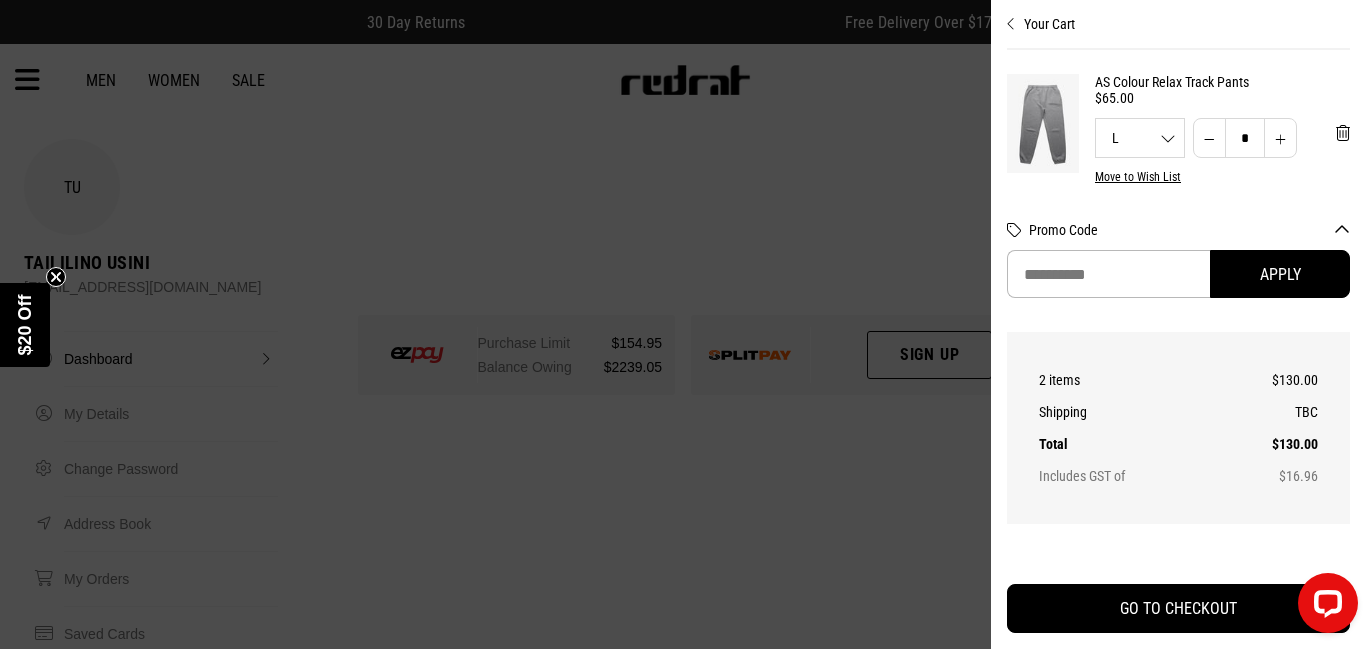 click at bounding box center [683, 324] 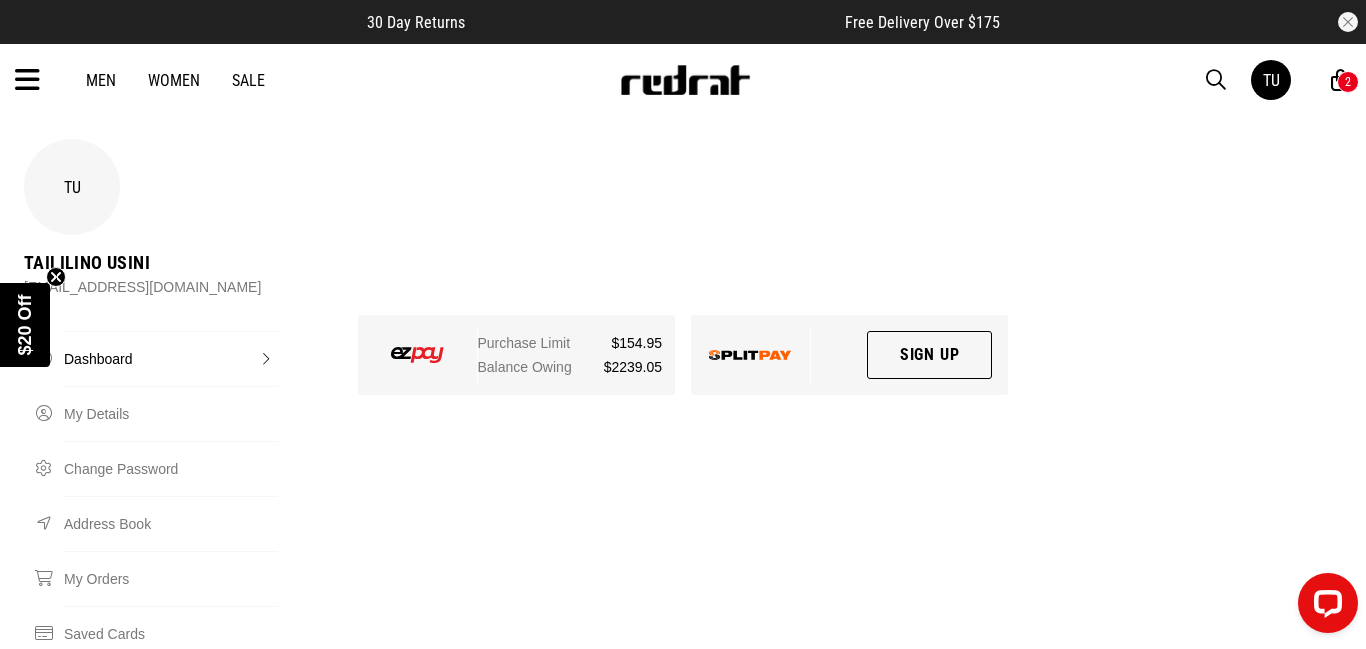 click at bounding box center (27, 80) 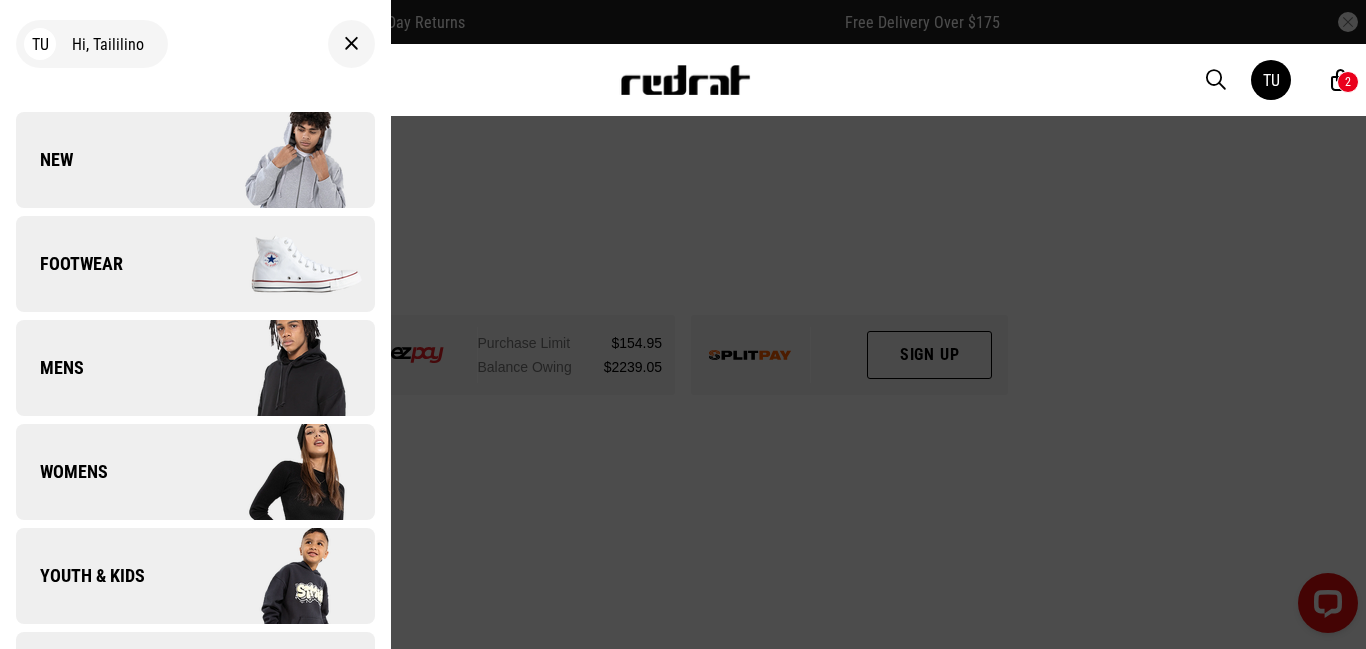 click on "Mens" at bounding box center [50, 368] 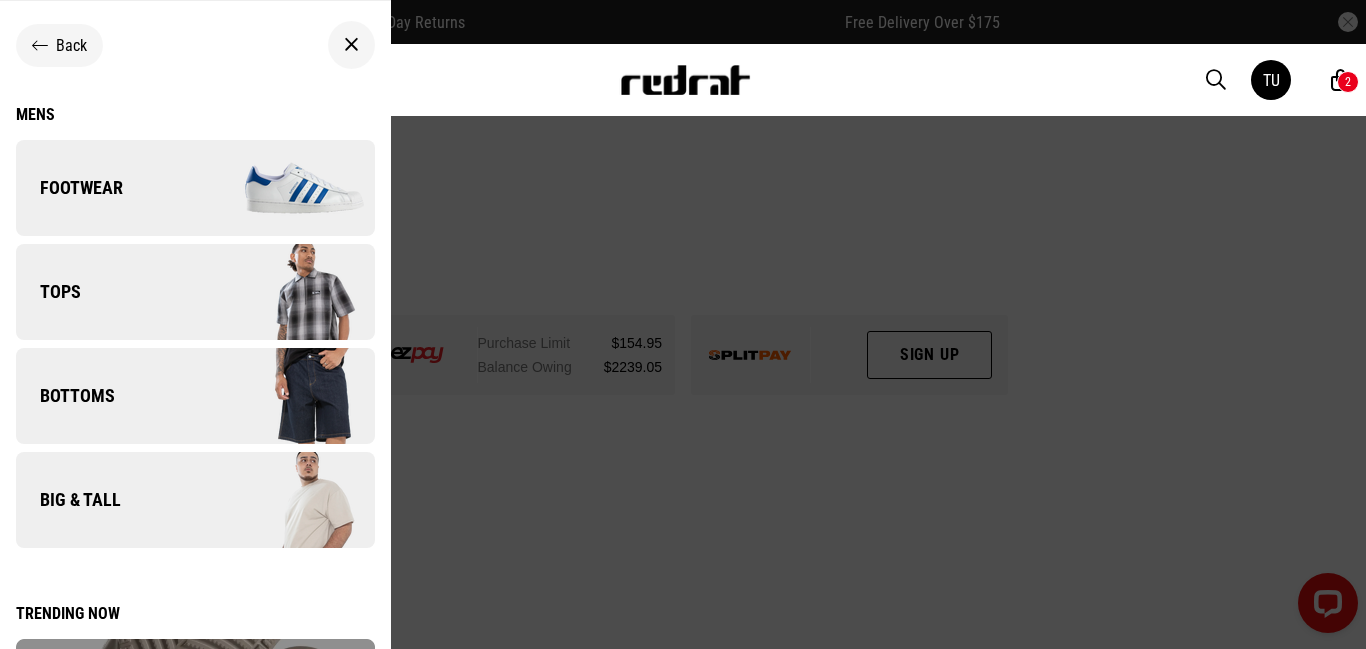 click on "Bottoms" at bounding box center [65, 396] 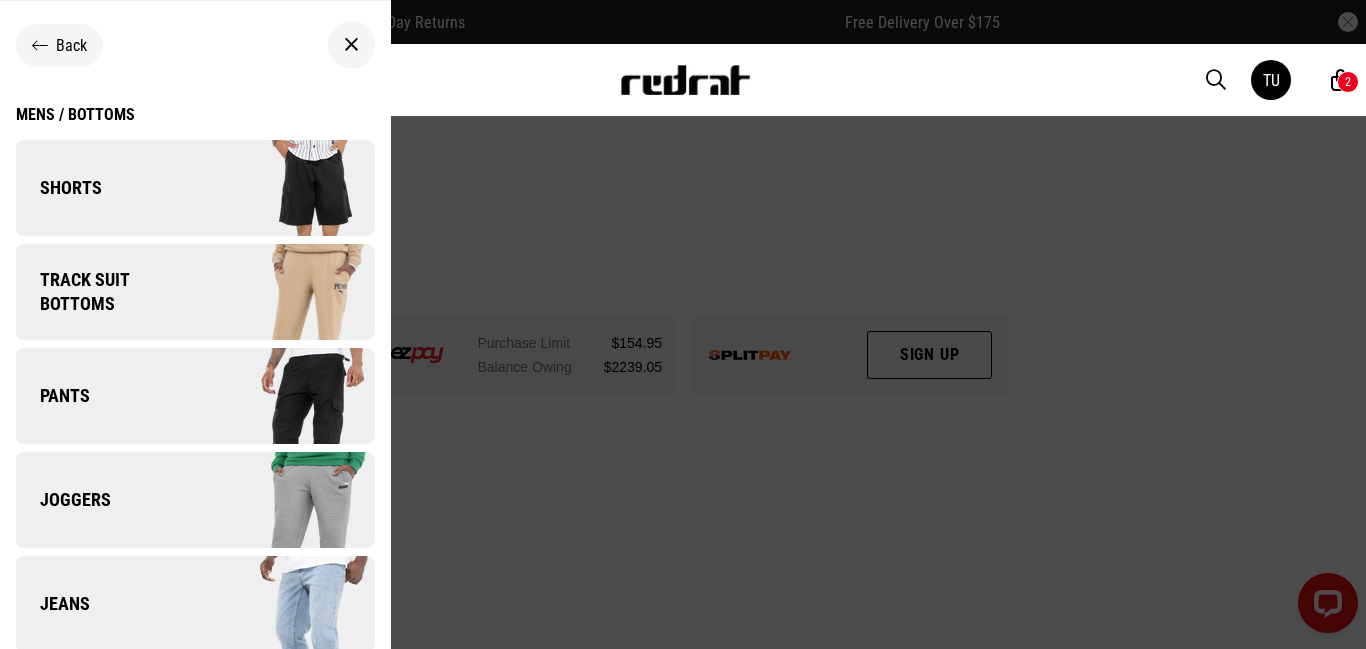 click on "Pants" at bounding box center (53, 396) 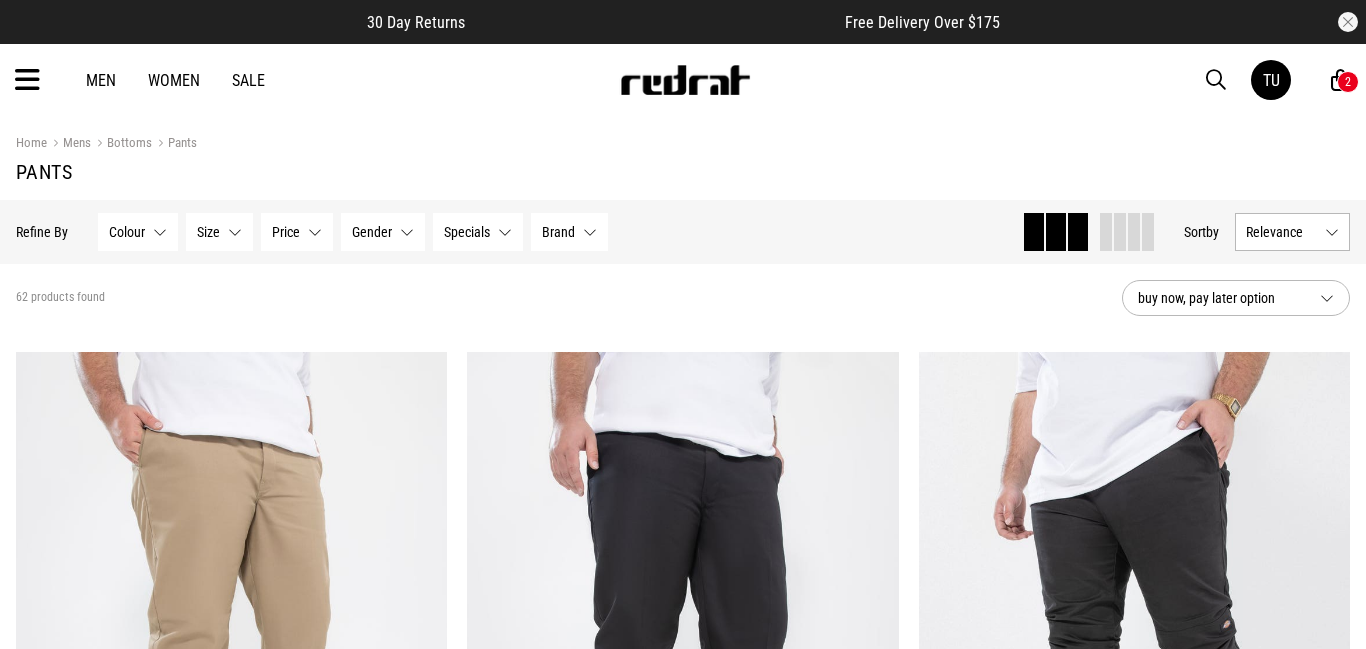 scroll, scrollTop: 0, scrollLeft: 0, axis: both 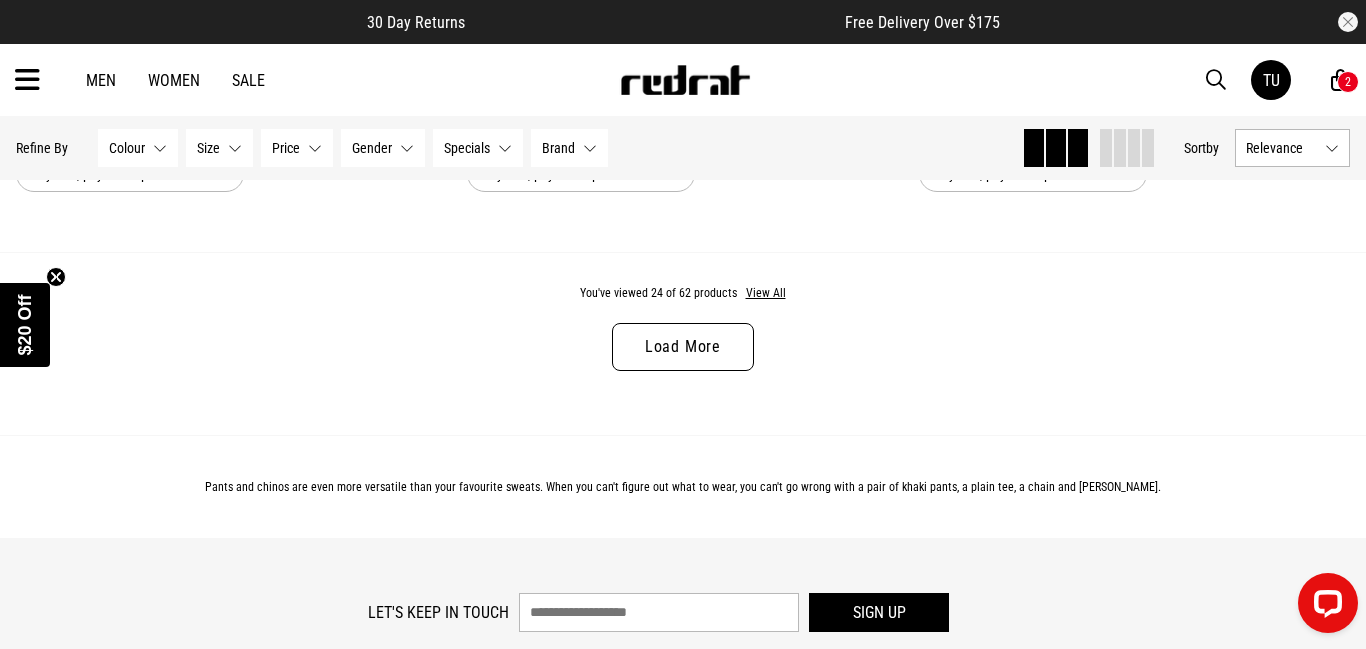 click on "Load More" at bounding box center (683, 347) 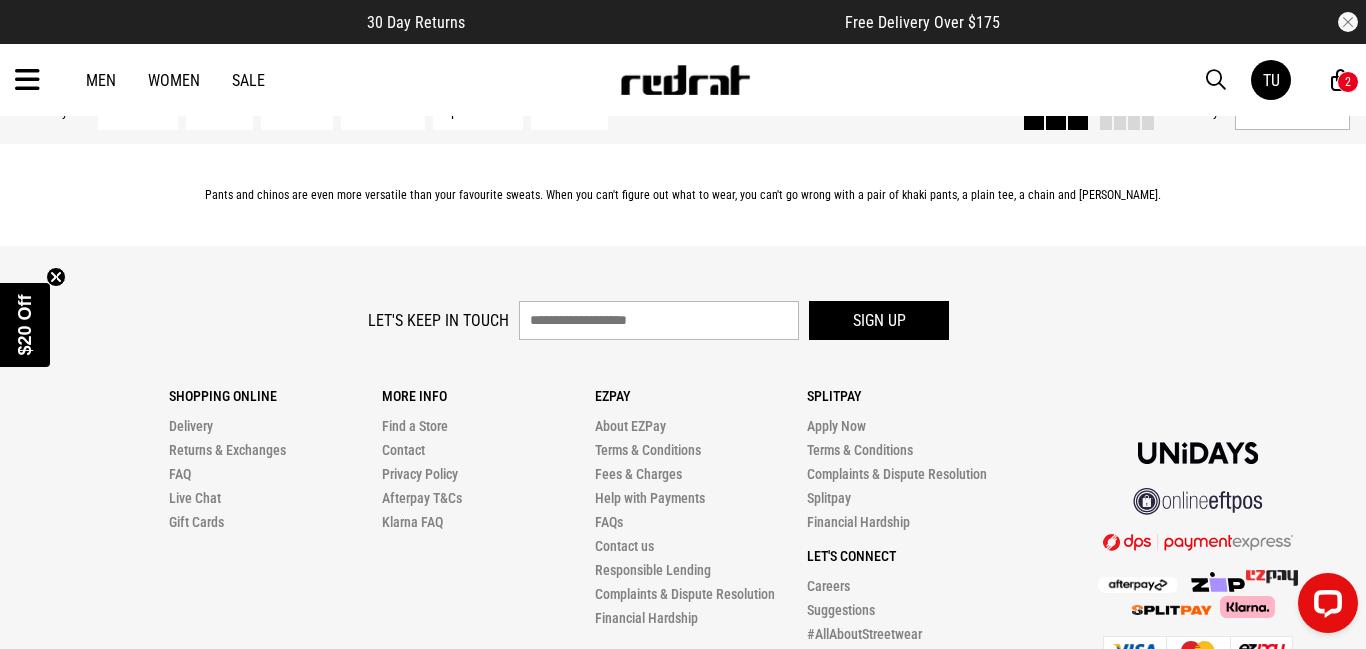 scroll, scrollTop: 12109, scrollLeft: 0, axis: vertical 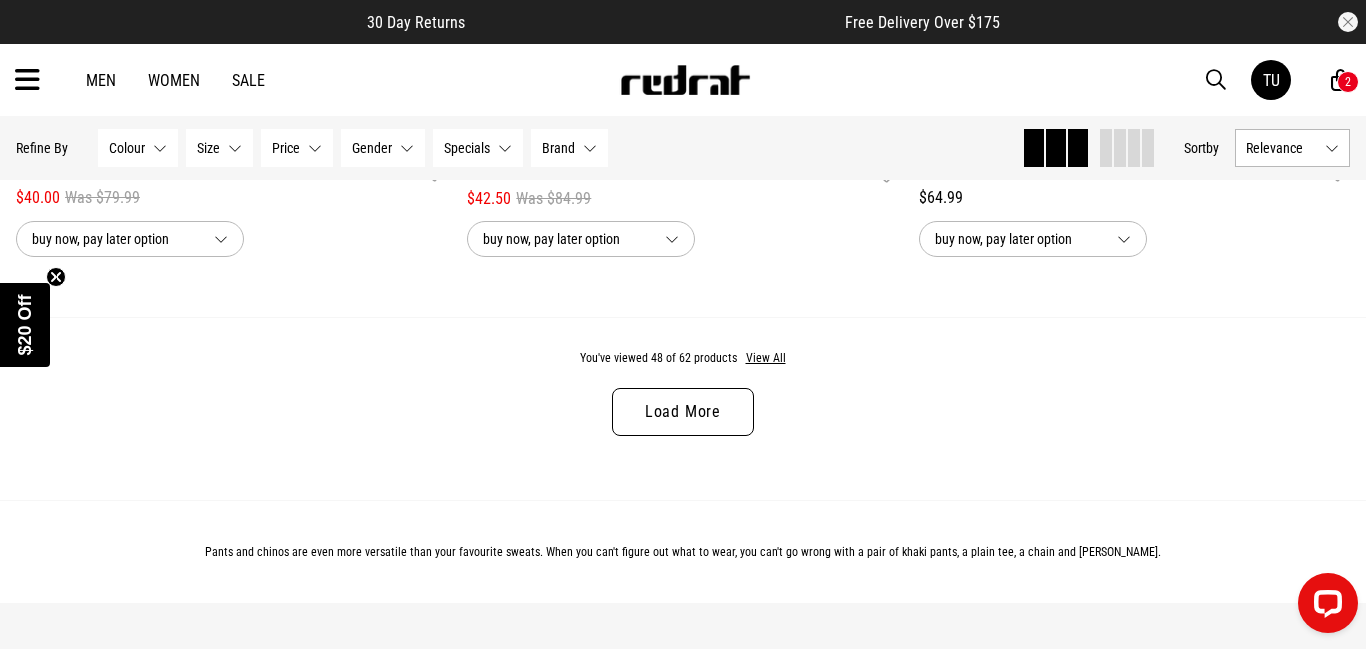 click on "Load More" at bounding box center [683, 412] 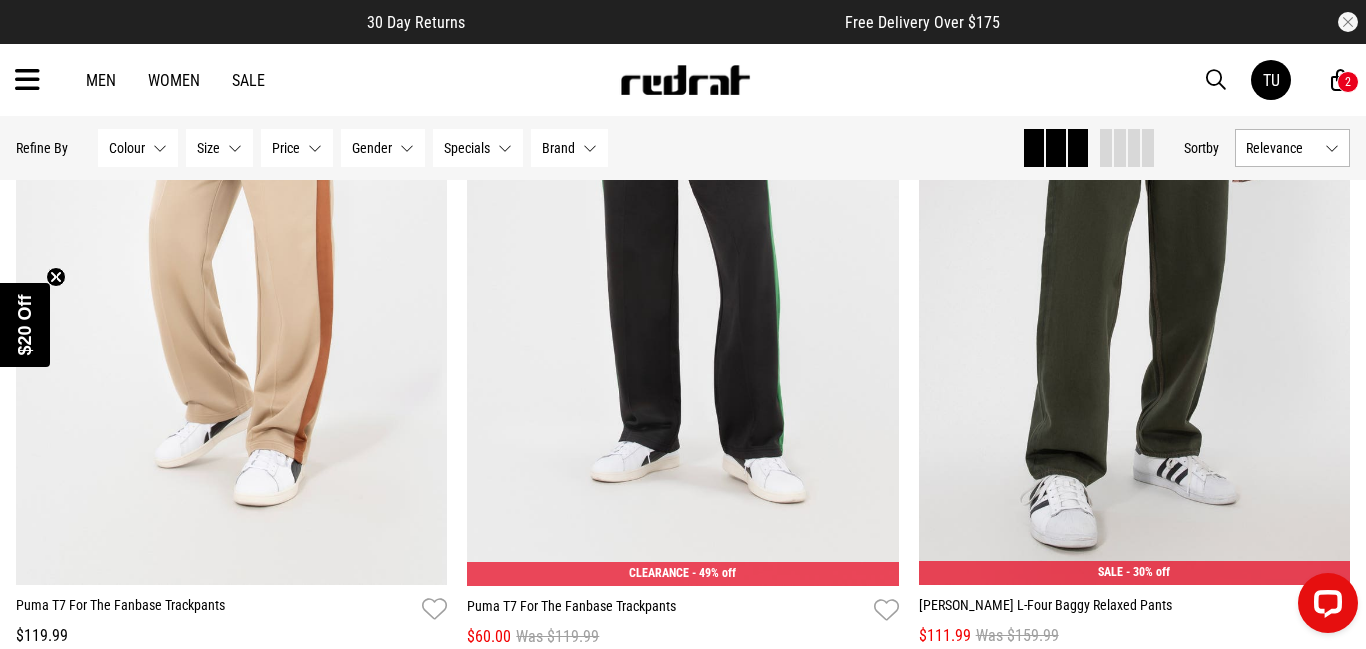 scroll, scrollTop: 12430, scrollLeft: 0, axis: vertical 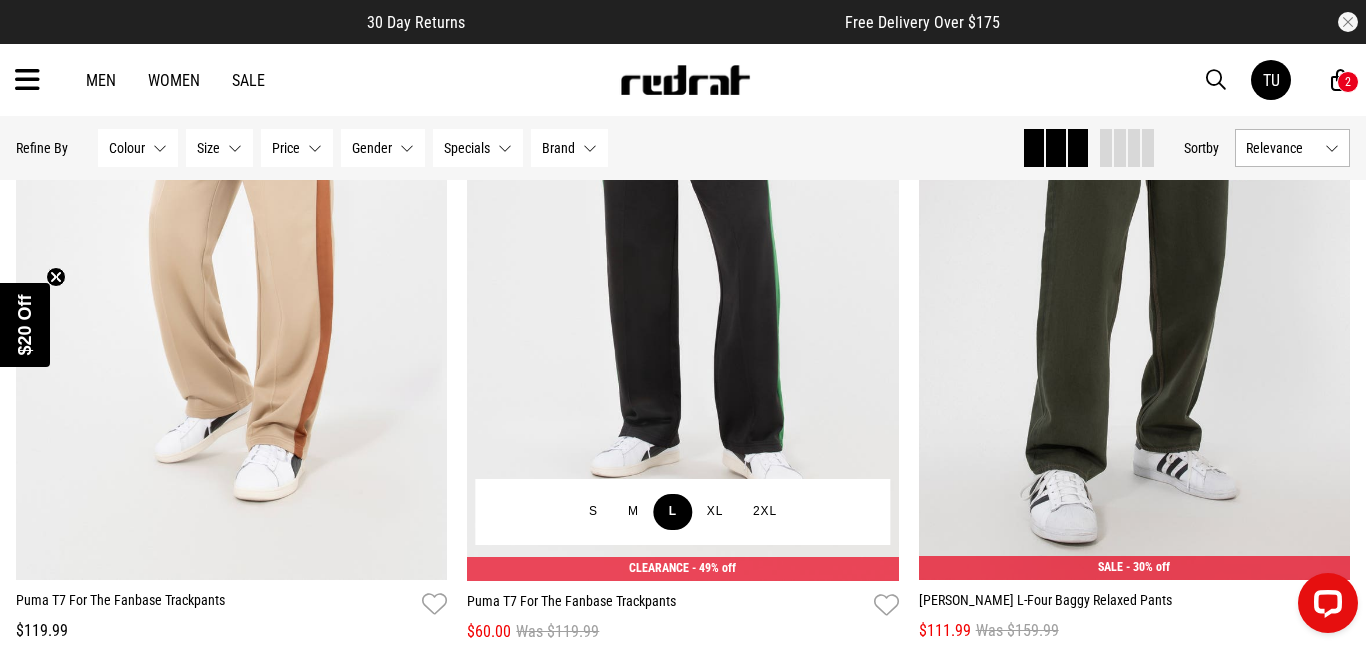 click on "L" at bounding box center (673, 512) 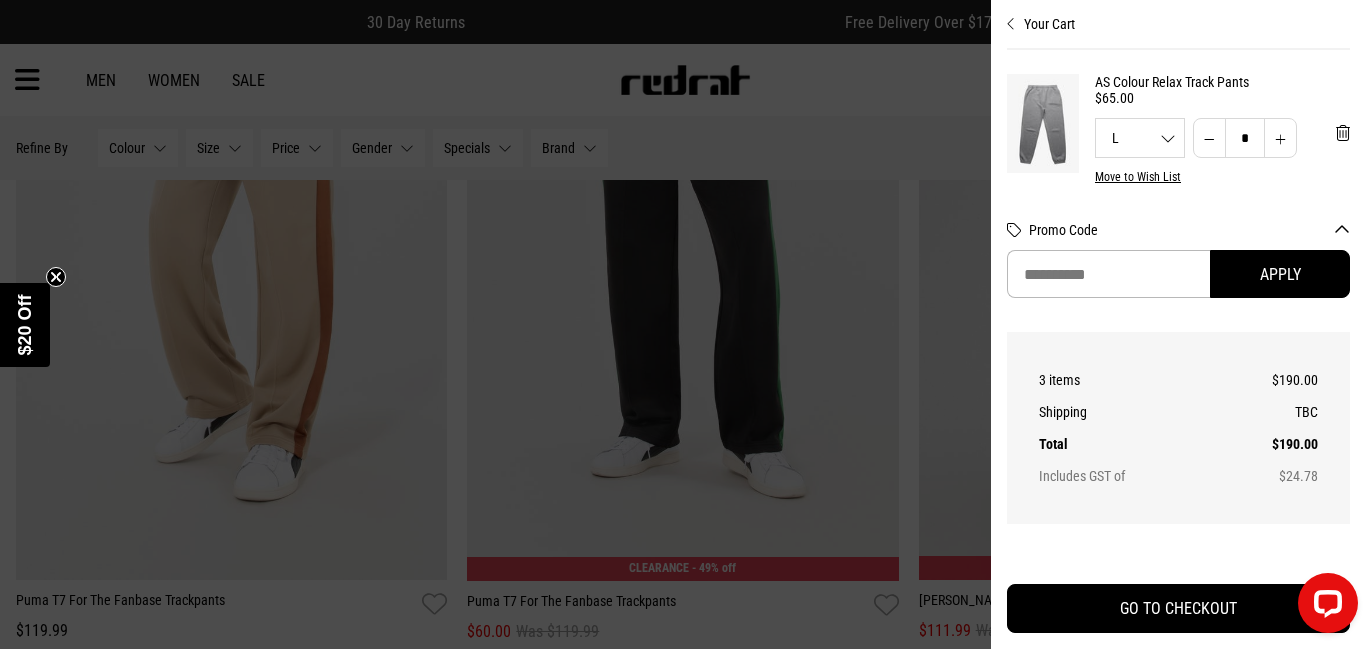 click at bounding box center [683, 324] 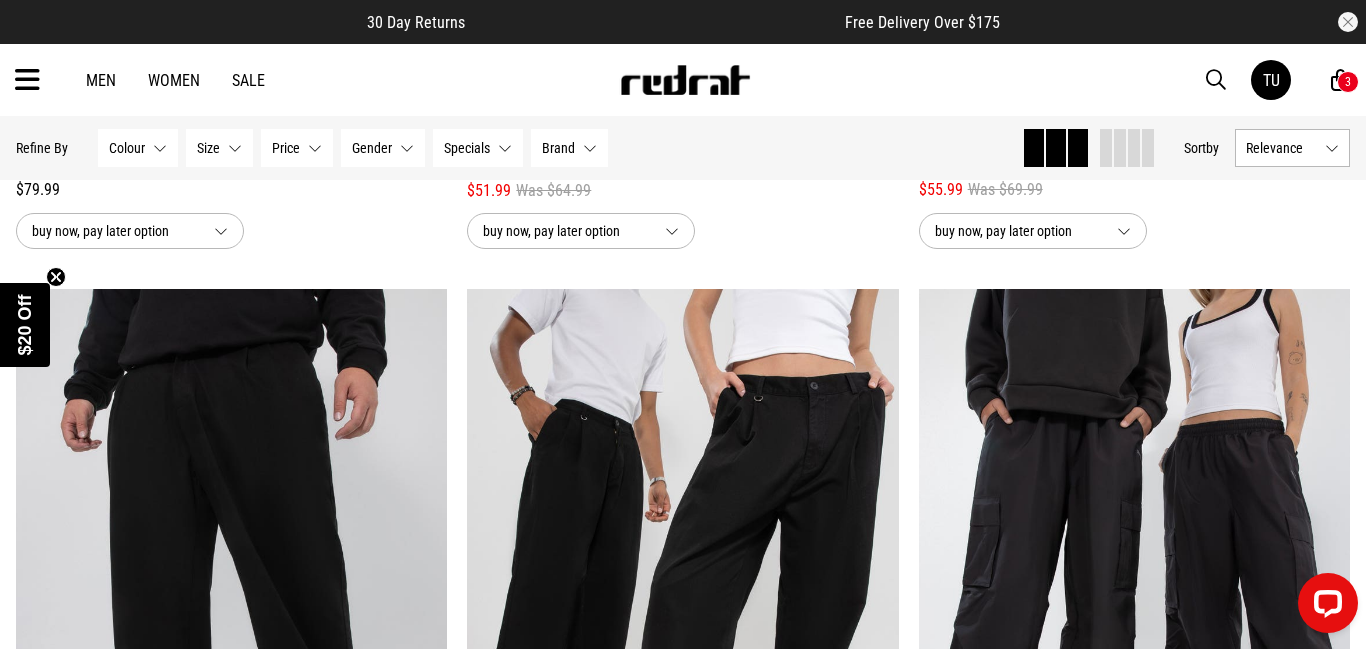 scroll, scrollTop: 7578, scrollLeft: 0, axis: vertical 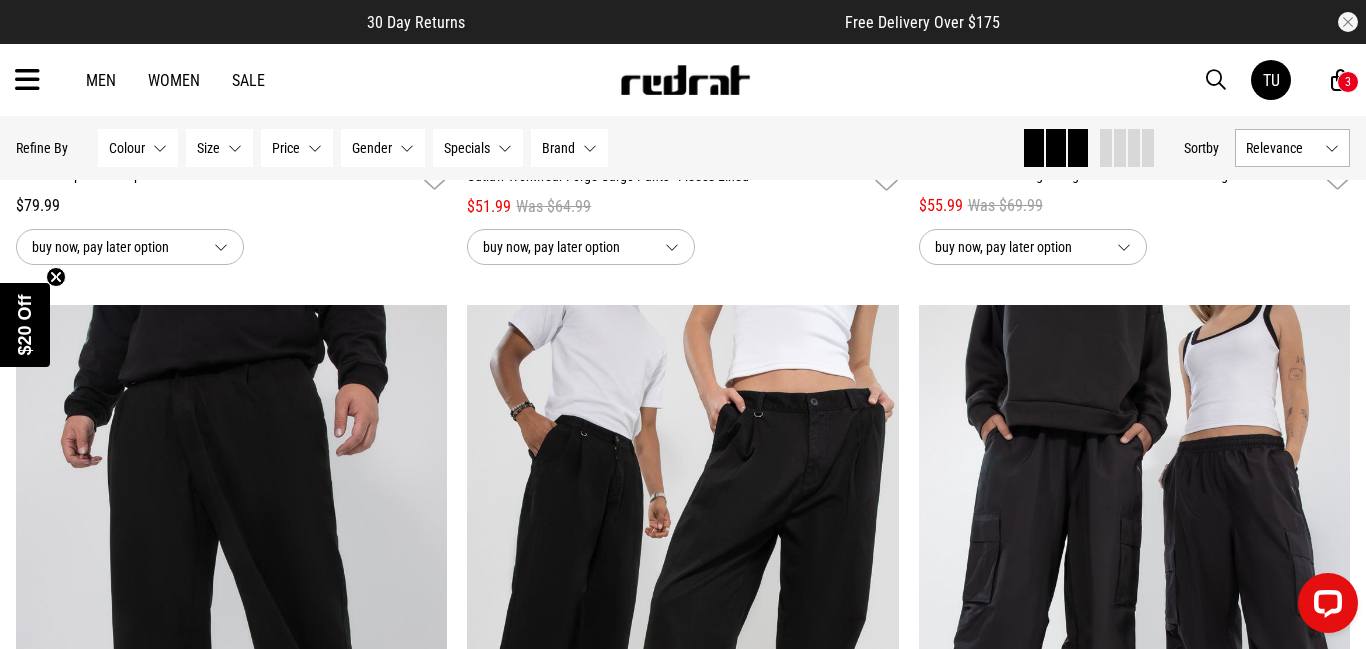 click at bounding box center [27, 80] 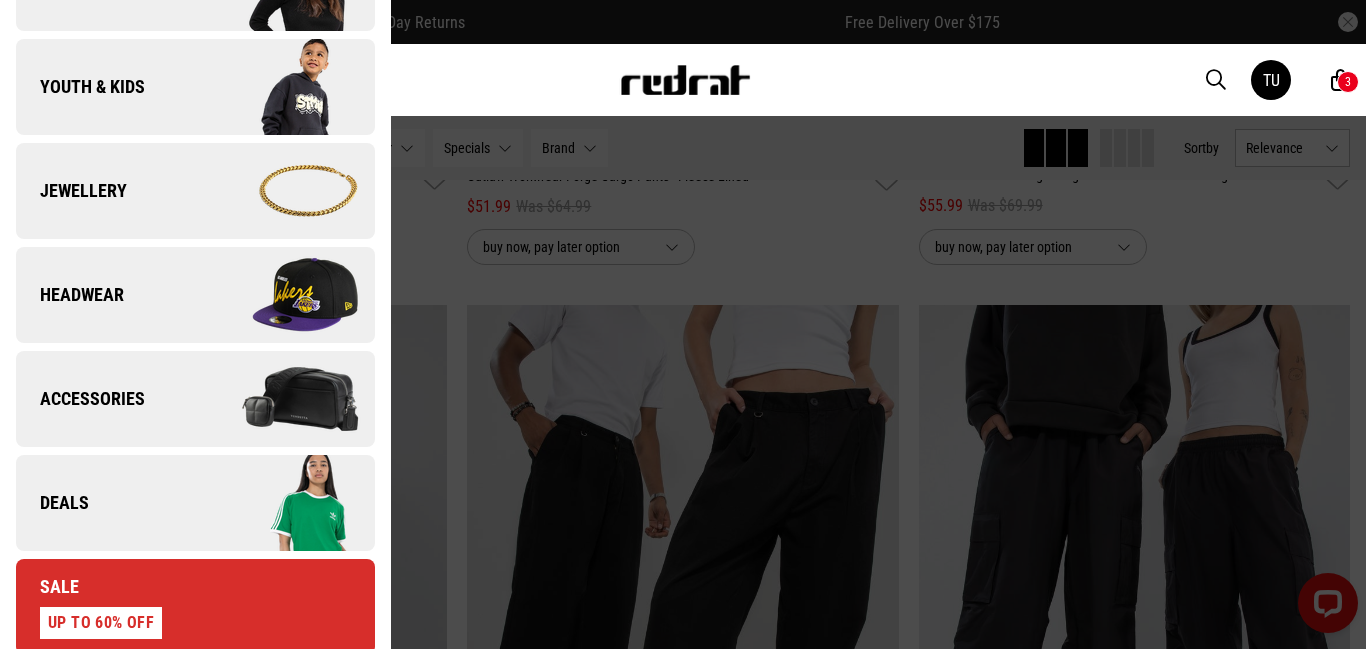 scroll, scrollTop: 504, scrollLeft: 0, axis: vertical 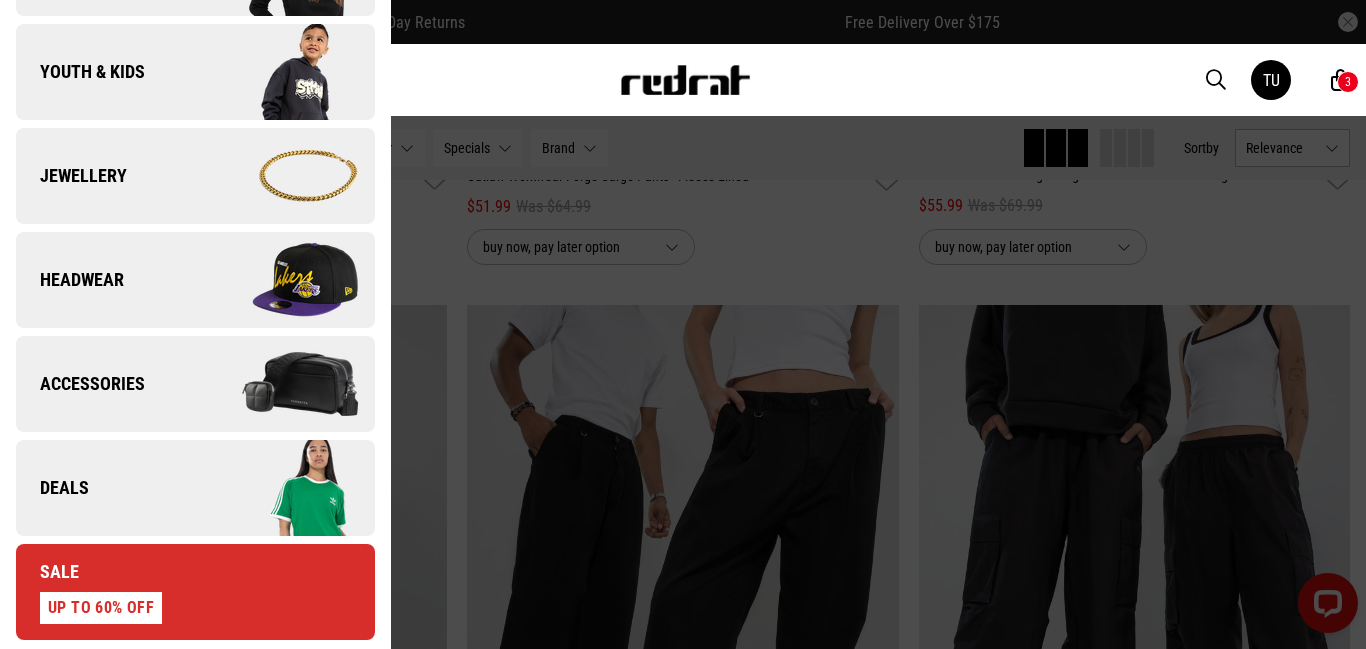 click on "Accessories" at bounding box center (80, 384) 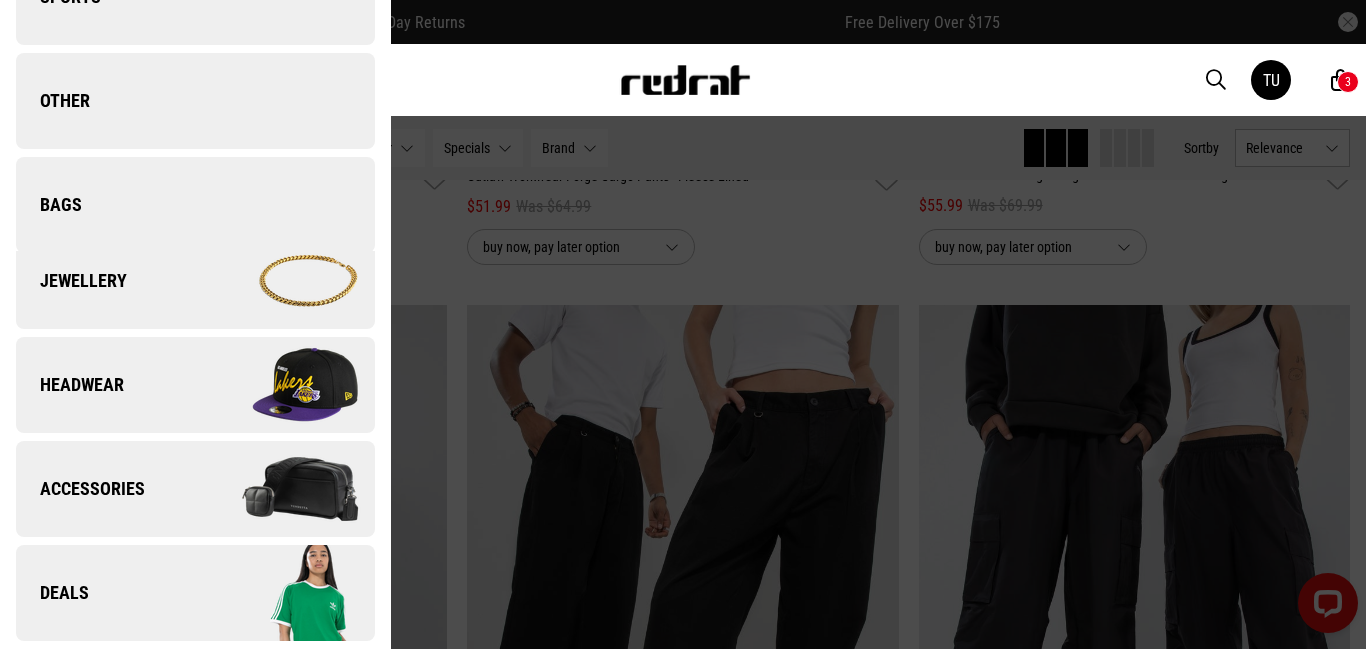 scroll, scrollTop: 0, scrollLeft: 0, axis: both 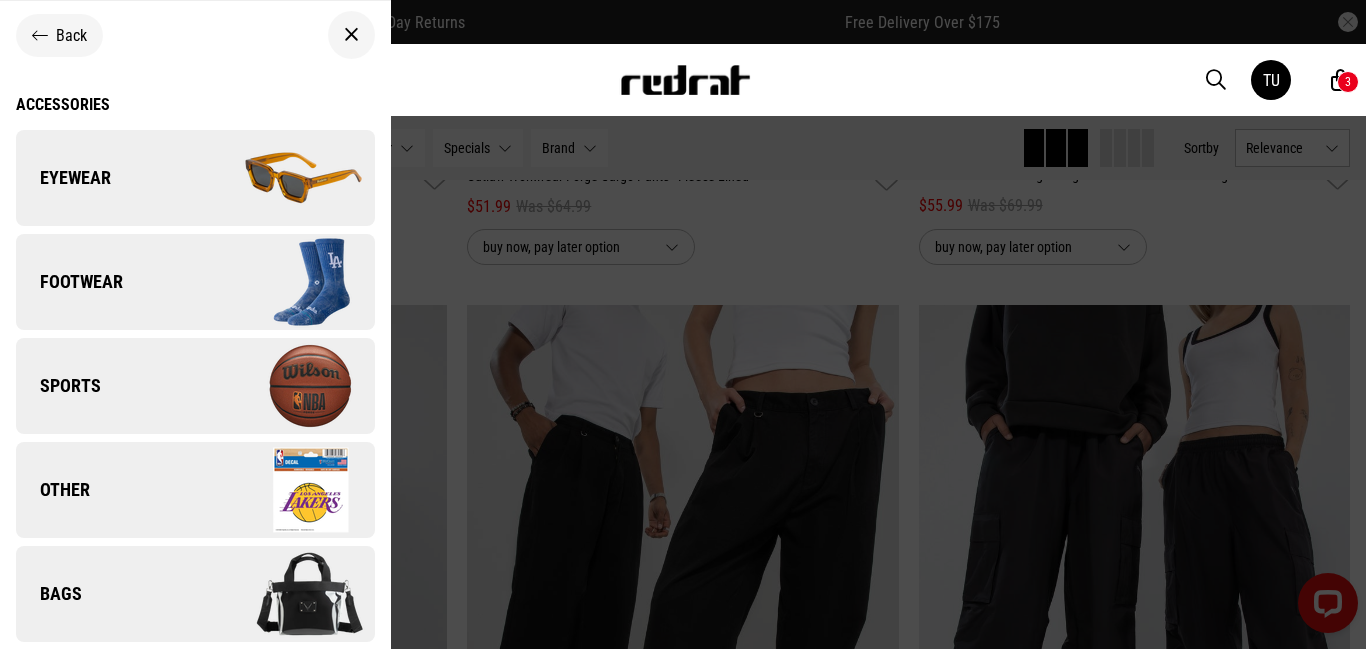 click on "Footwear" at bounding box center [69, 282] 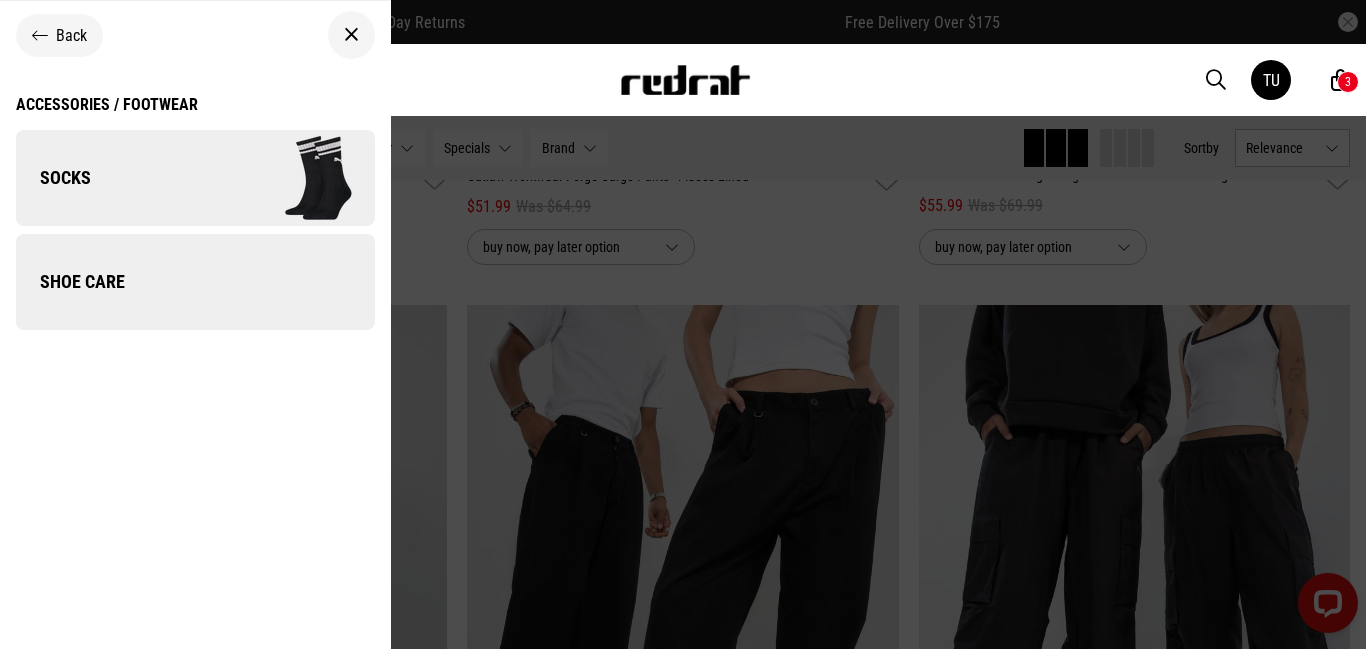 click on "Socks" at bounding box center (53, 178) 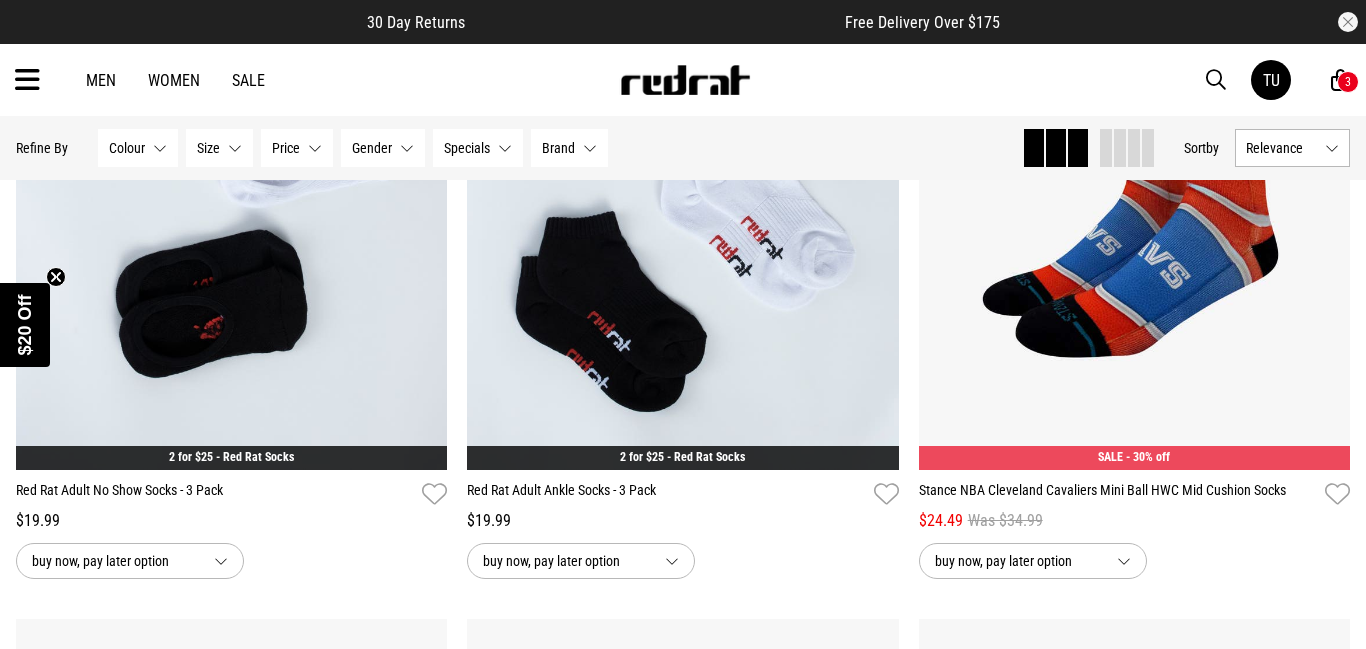 scroll, scrollTop: 1241, scrollLeft: 0, axis: vertical 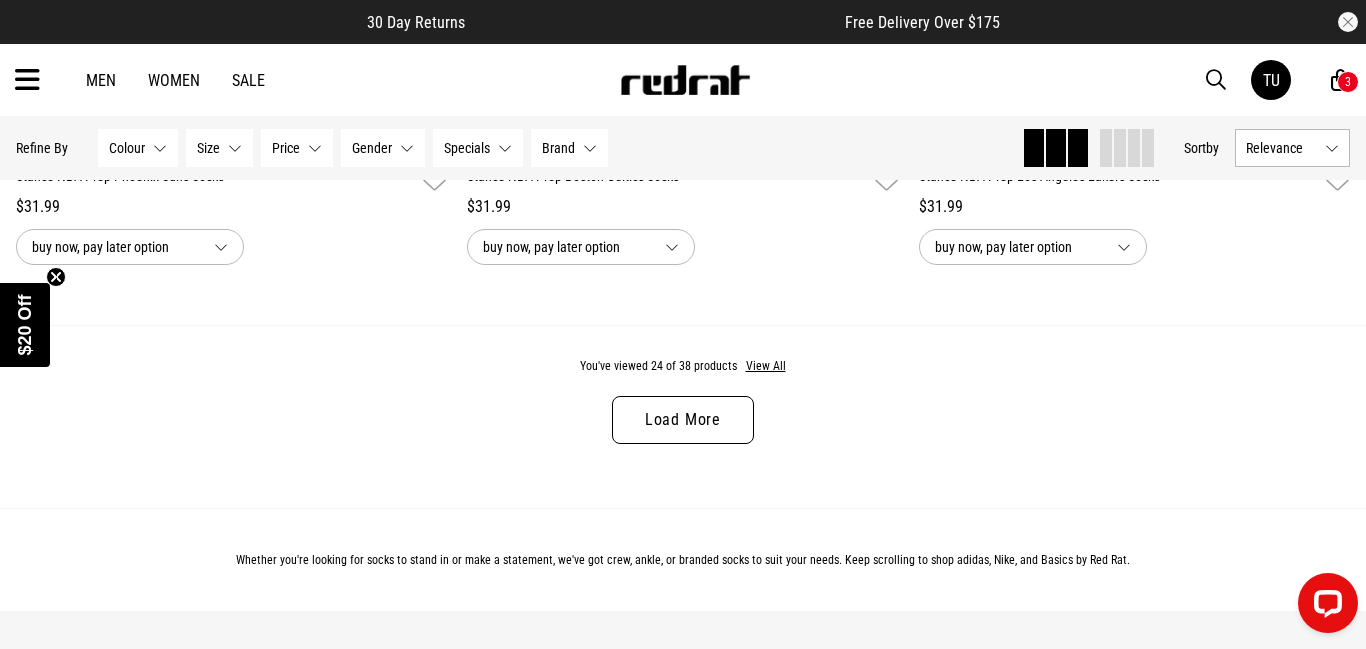click on "Load More" at bounding box center (683, 420) 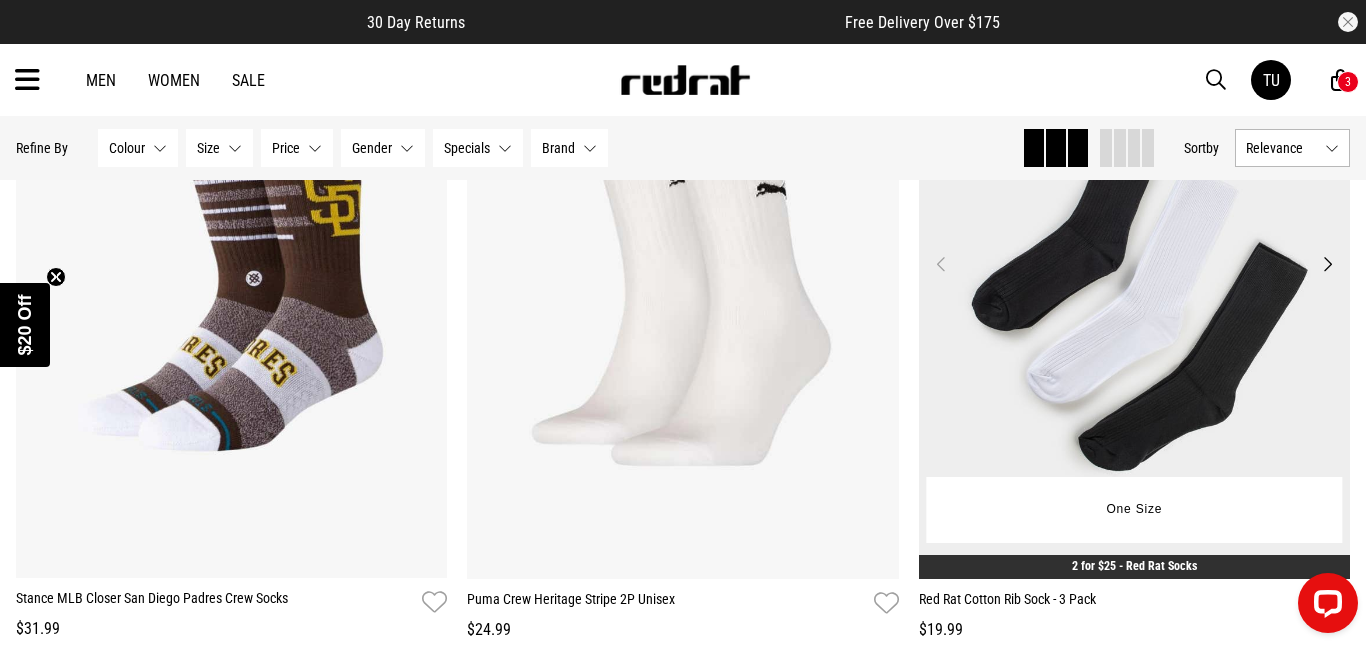 scroll, scrollTop: 4903, scrollLeft: 0, axis: vertical 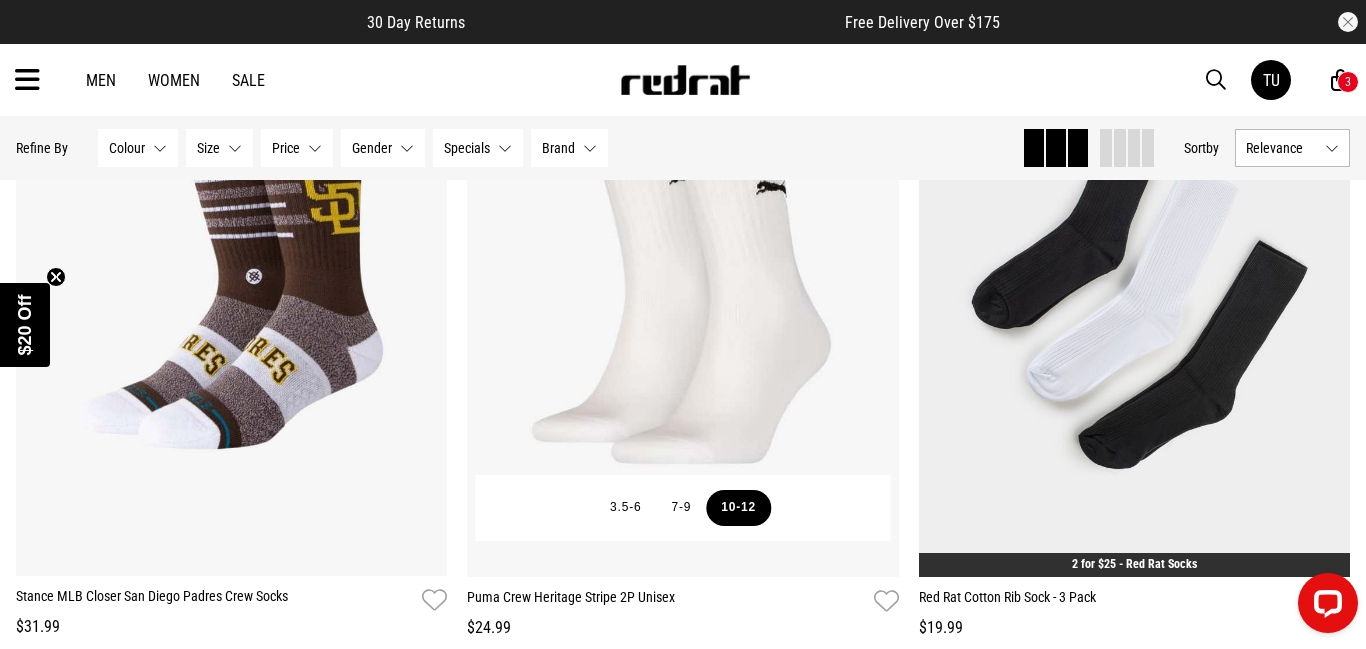 click on "10-12" at bounding box center [738, 508] 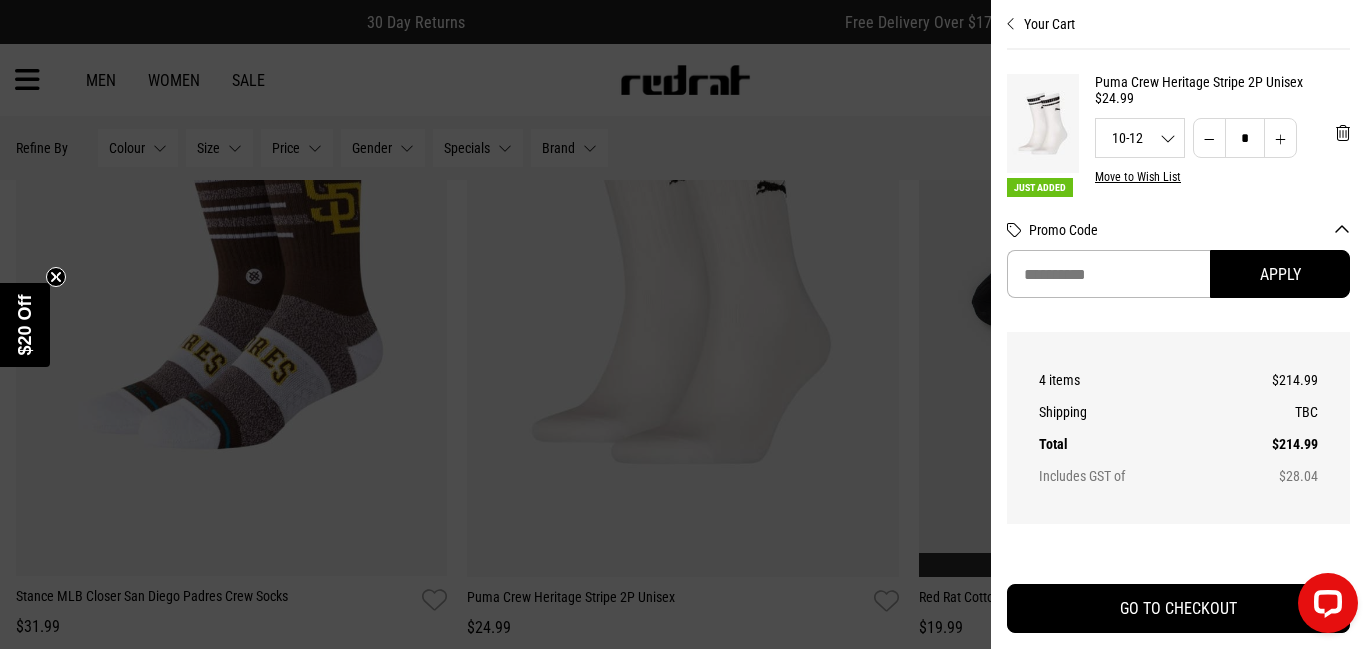 click at bounding box center [683, 324] 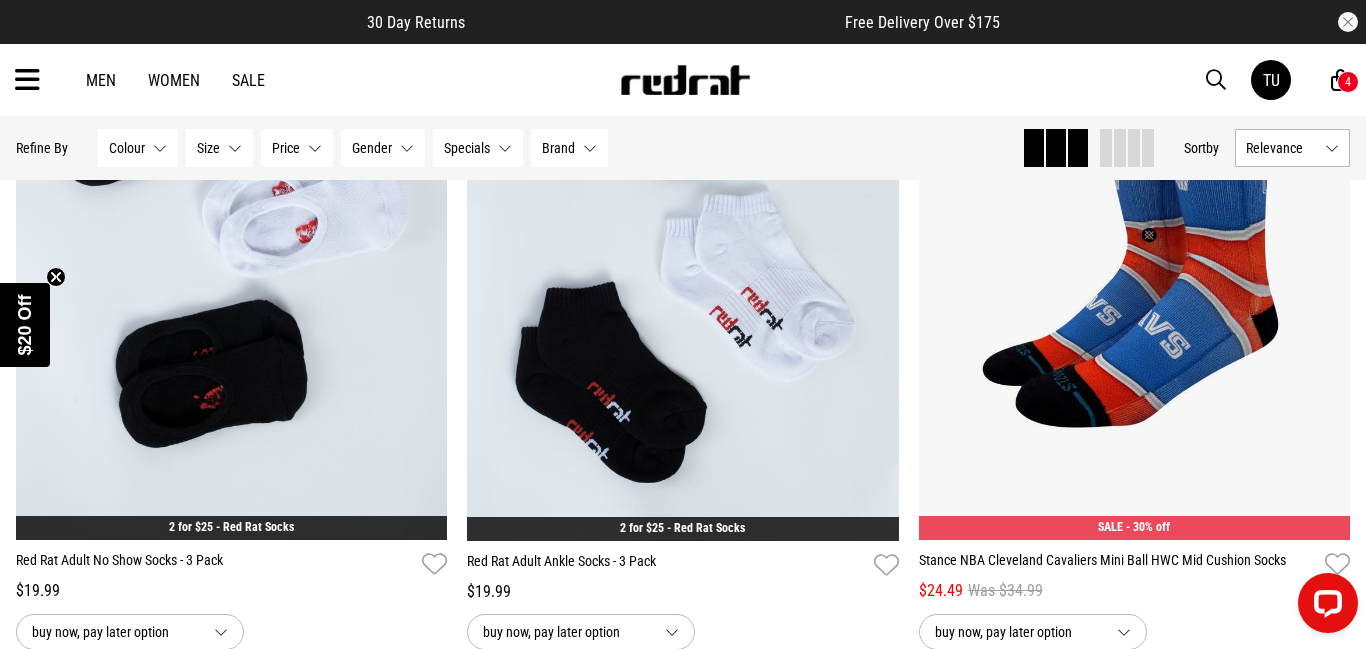 scroll, scrollTop: 1168, scrollLeft: 0, axis: vertical 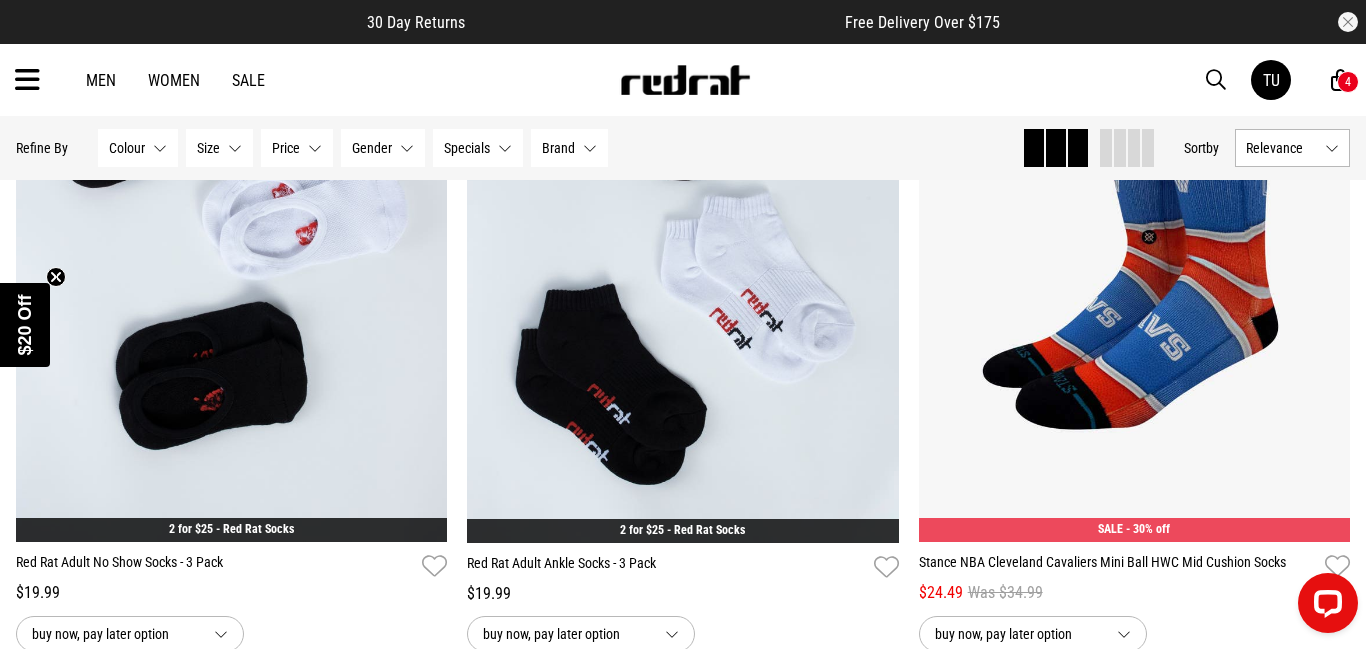 click at bounding box center [683, 240] 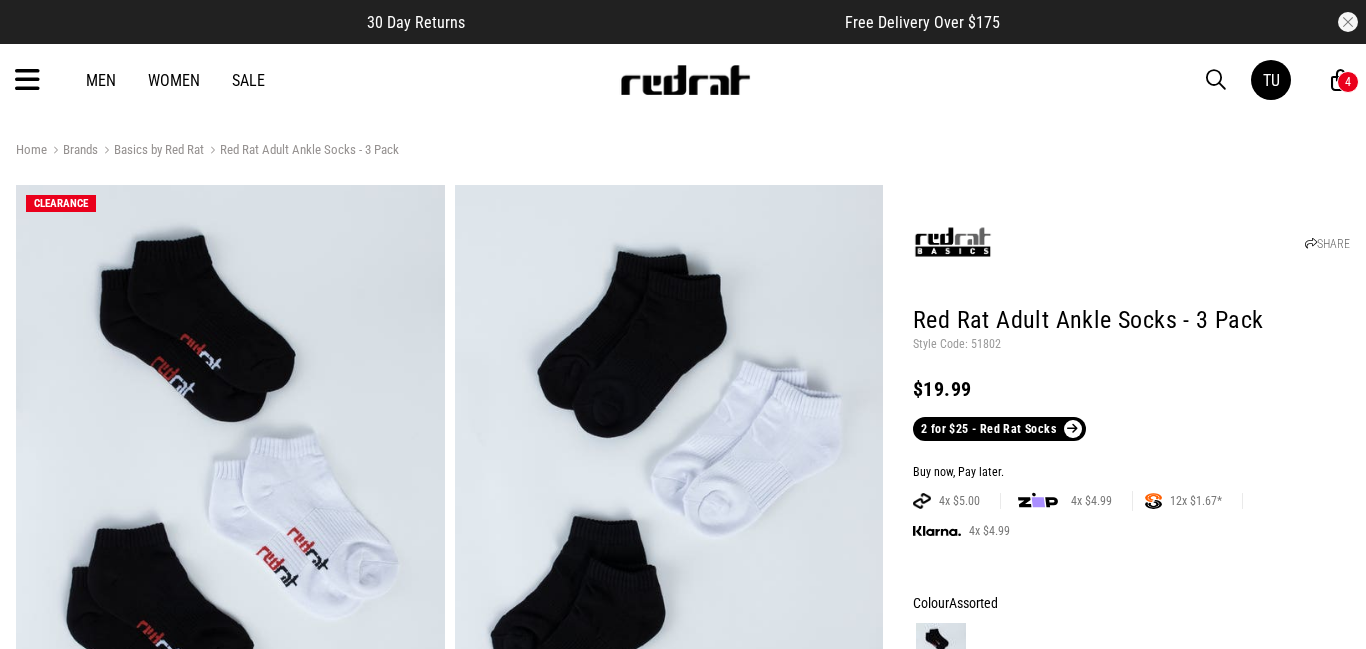 scroll, scrollTop: 442, scrollLeft: 0, axis: vertical 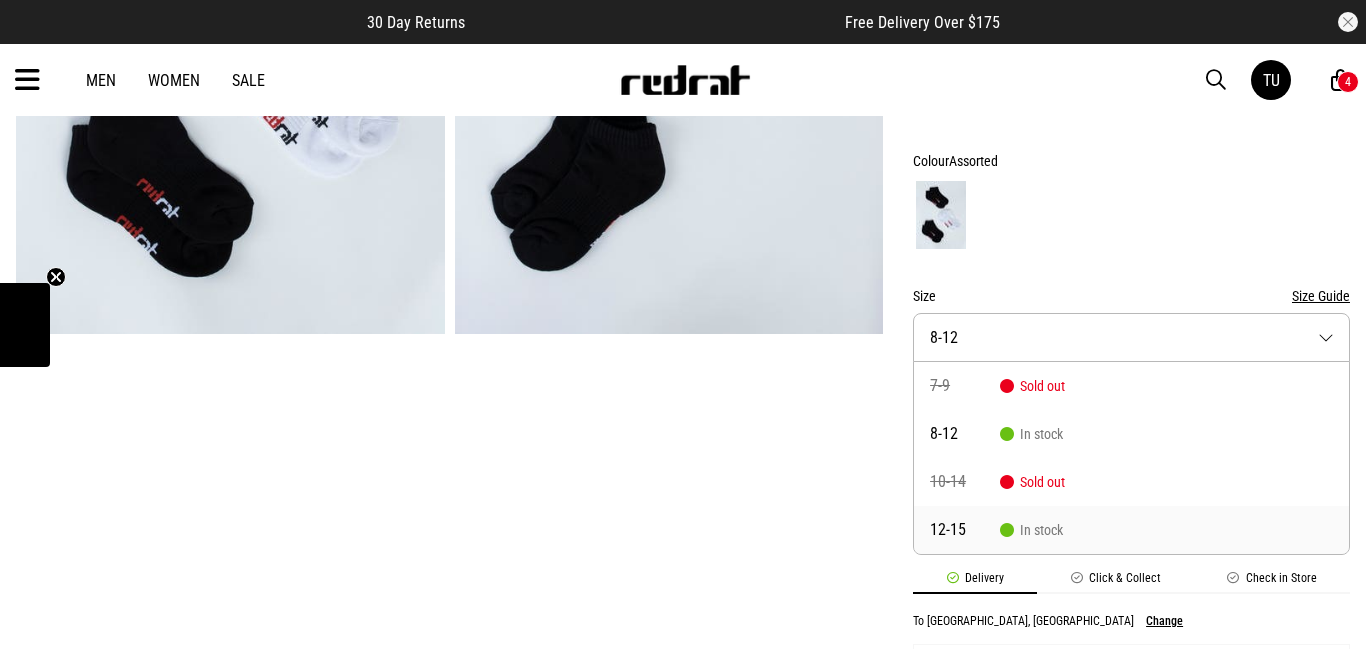 click on "In stock" at bounding box center (1031, 530) 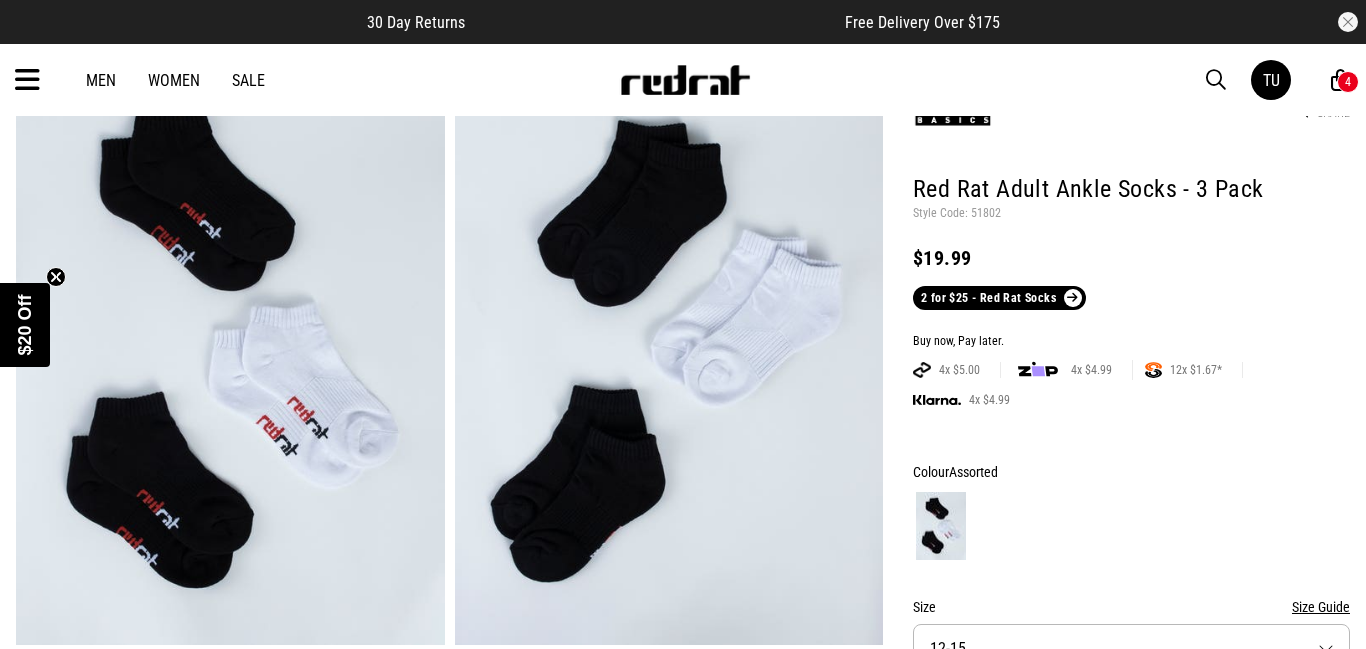 scroll, scrollTop: 113, scrollLeft: 0, axis: vertical 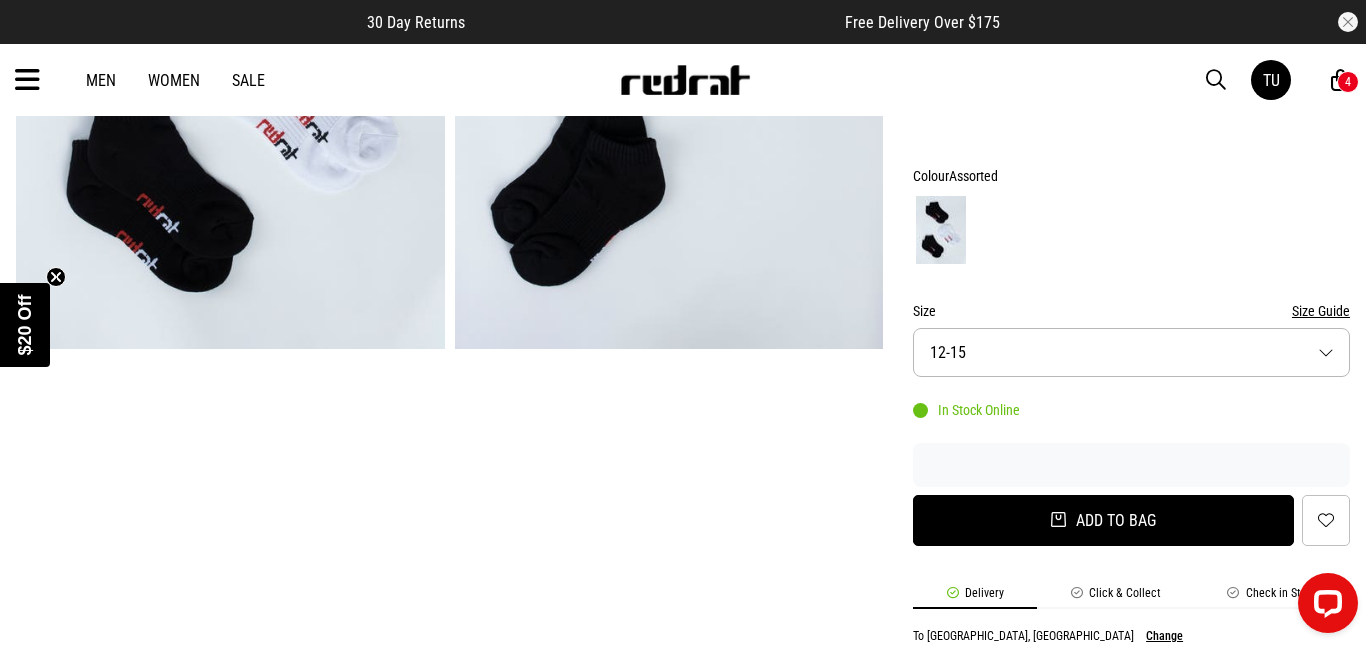 click on "Add to bag" at bounding box center [1103, 520] 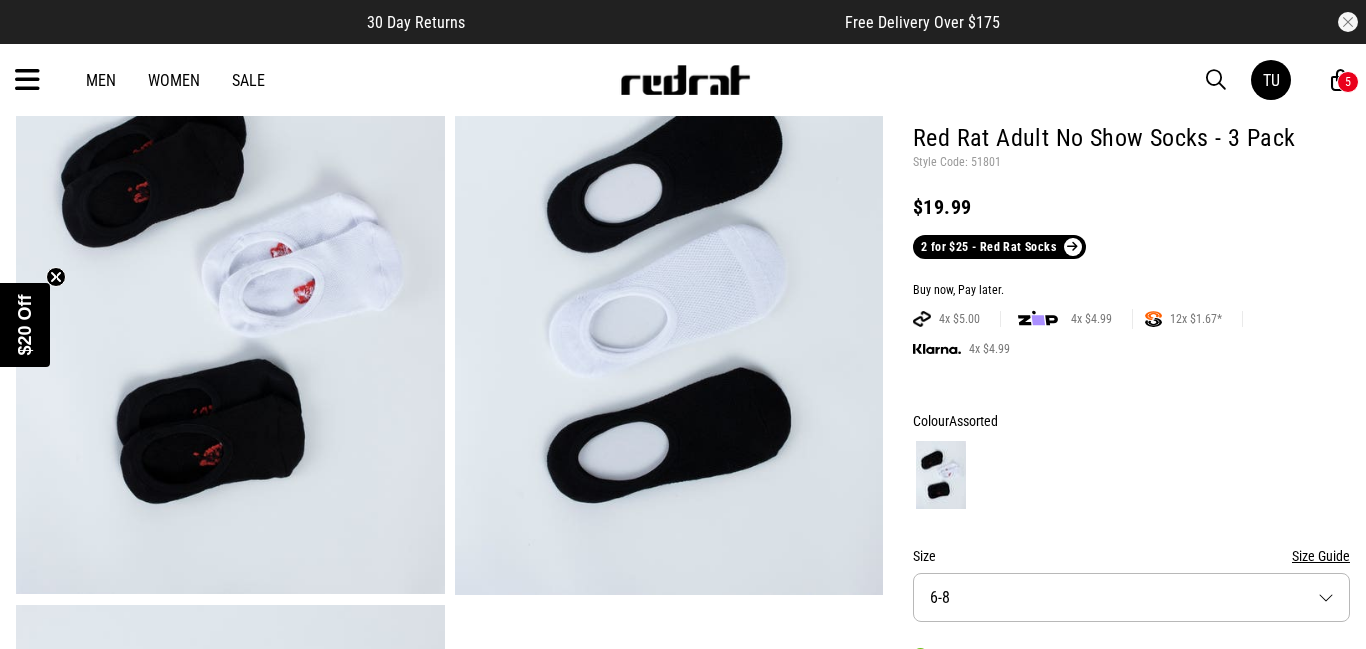 scroll, scrollTop: 181, scrollLeft: 0, axis: vertical 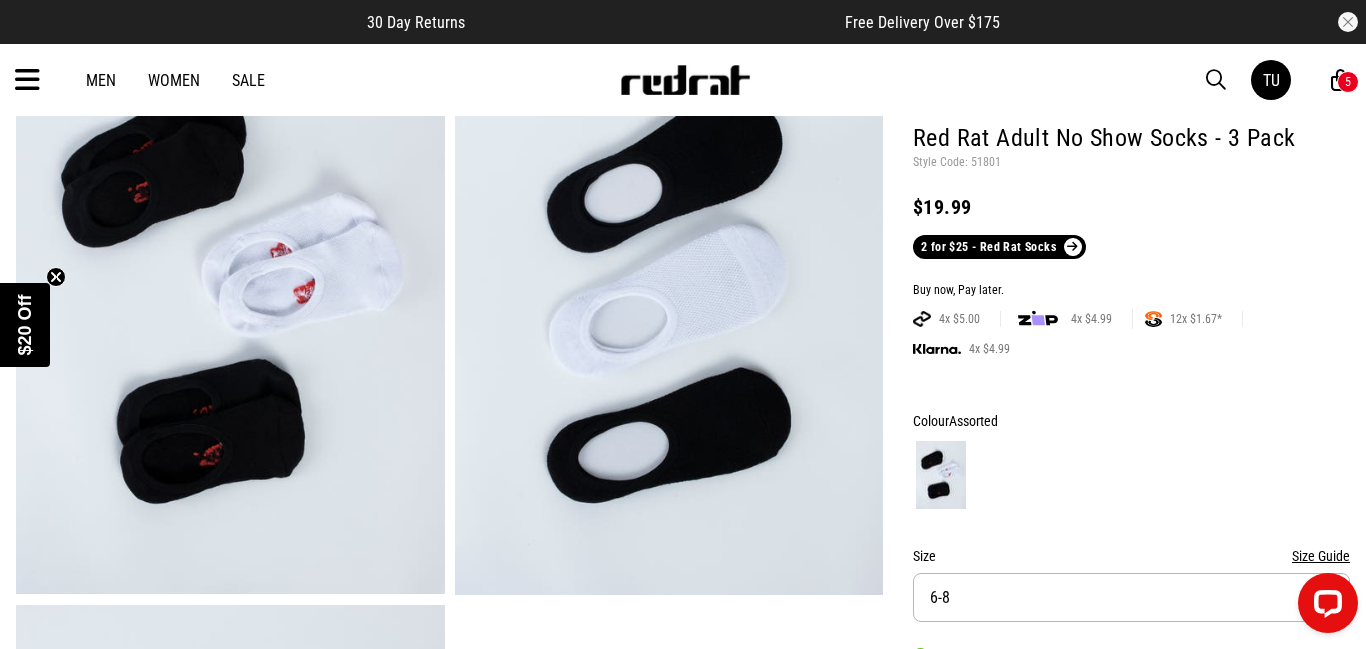 click on "Size 6-8" at bounding box center [1131, 597] 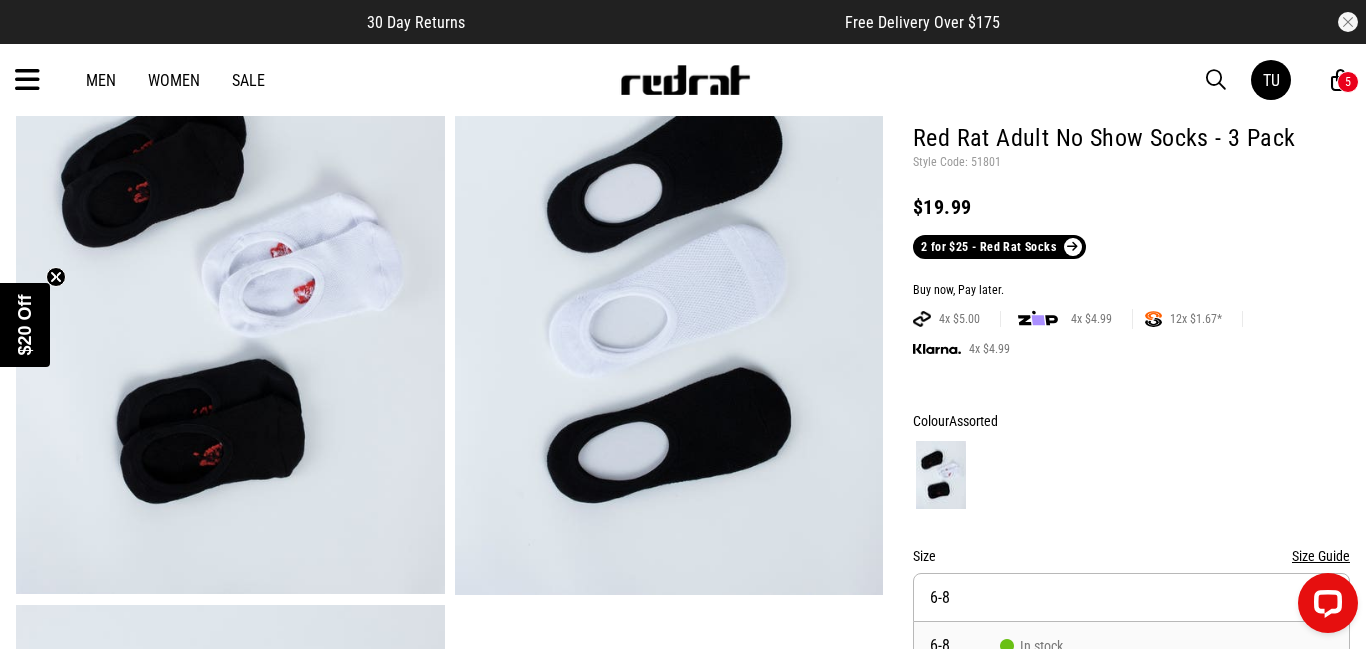 scroll, scrollTop: 297, scrollLeft: 0, axis: vertical 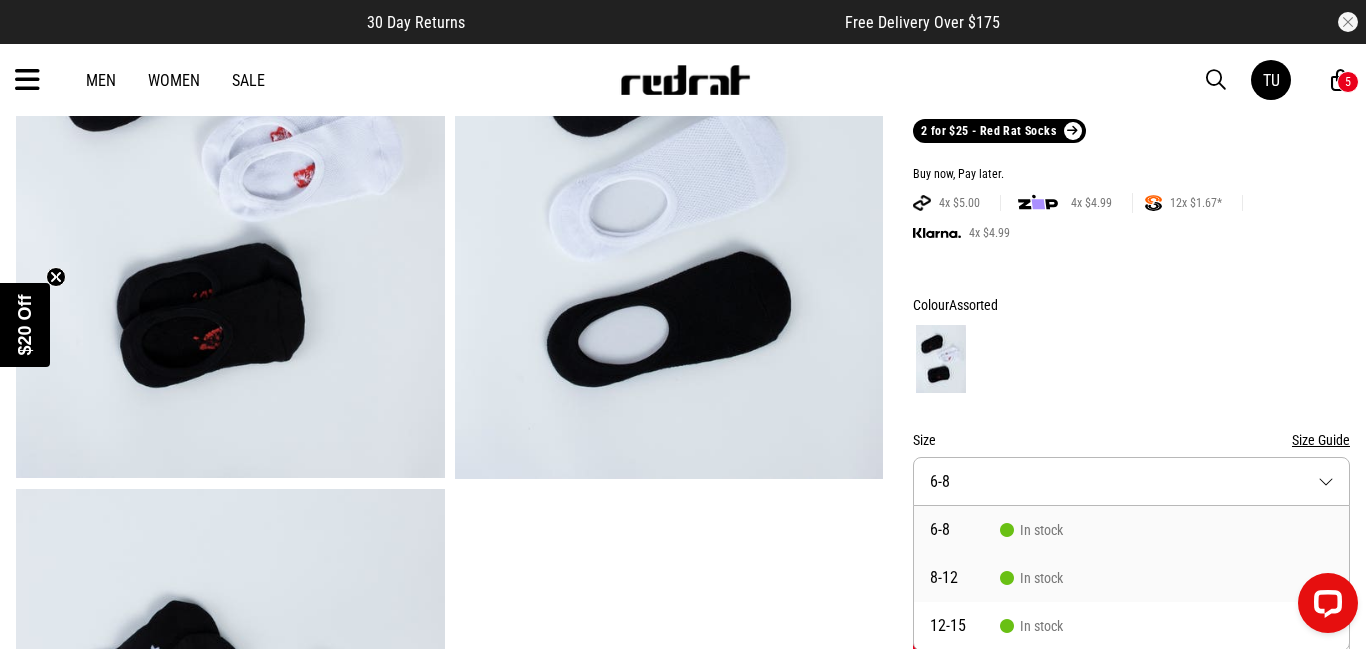 click on "In stock" at bounding box center (1031, 578) 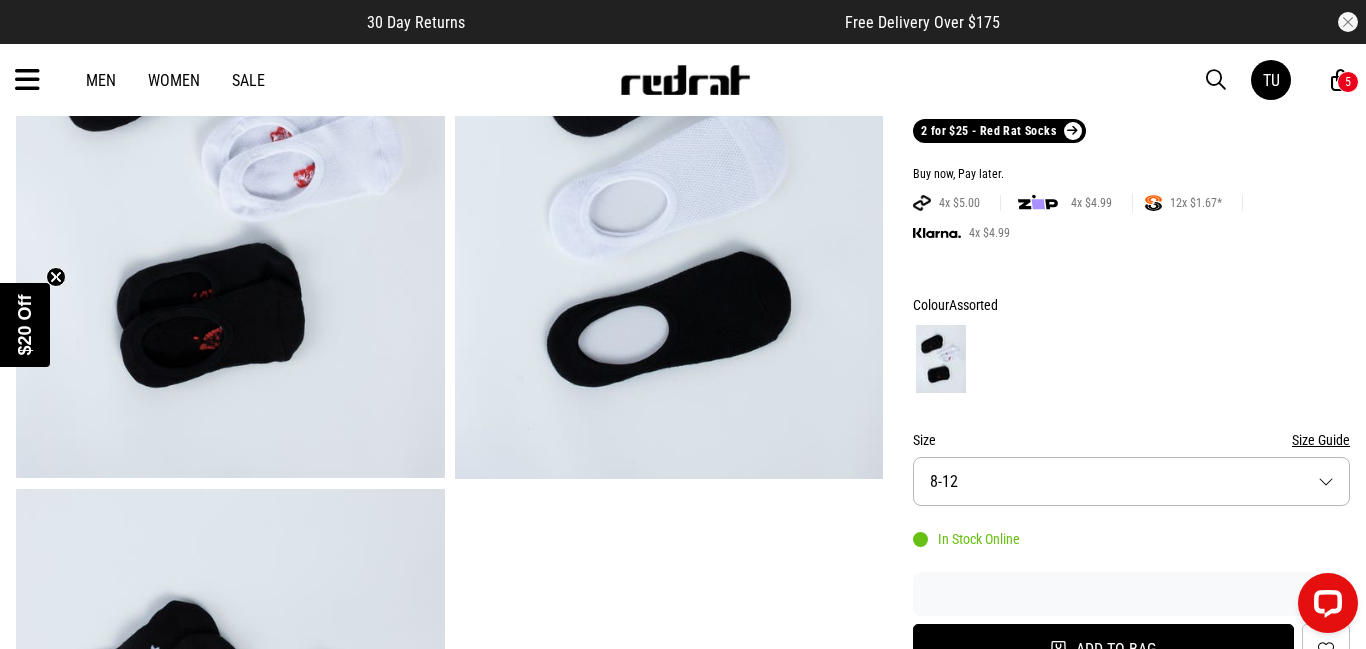 click on "Add to bag" at bounding box center (1103, 649) 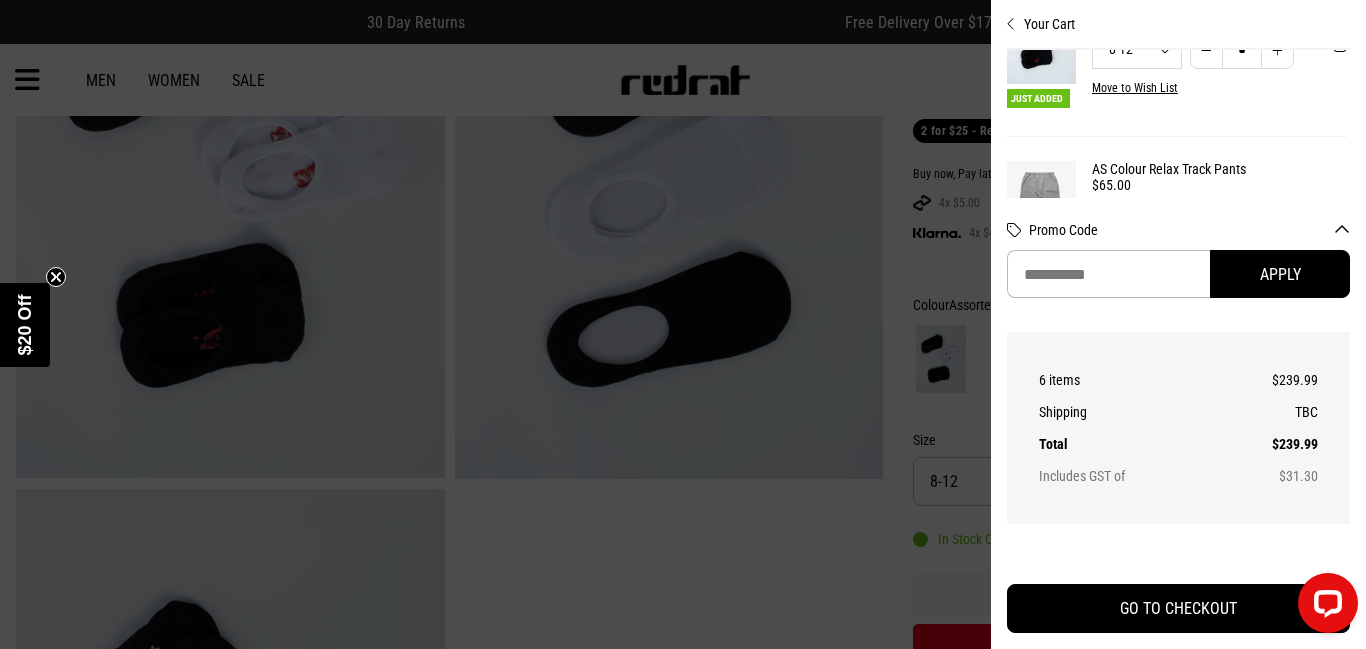 scroll, scrollTop: 312, scrollLeft: 3, axis: both 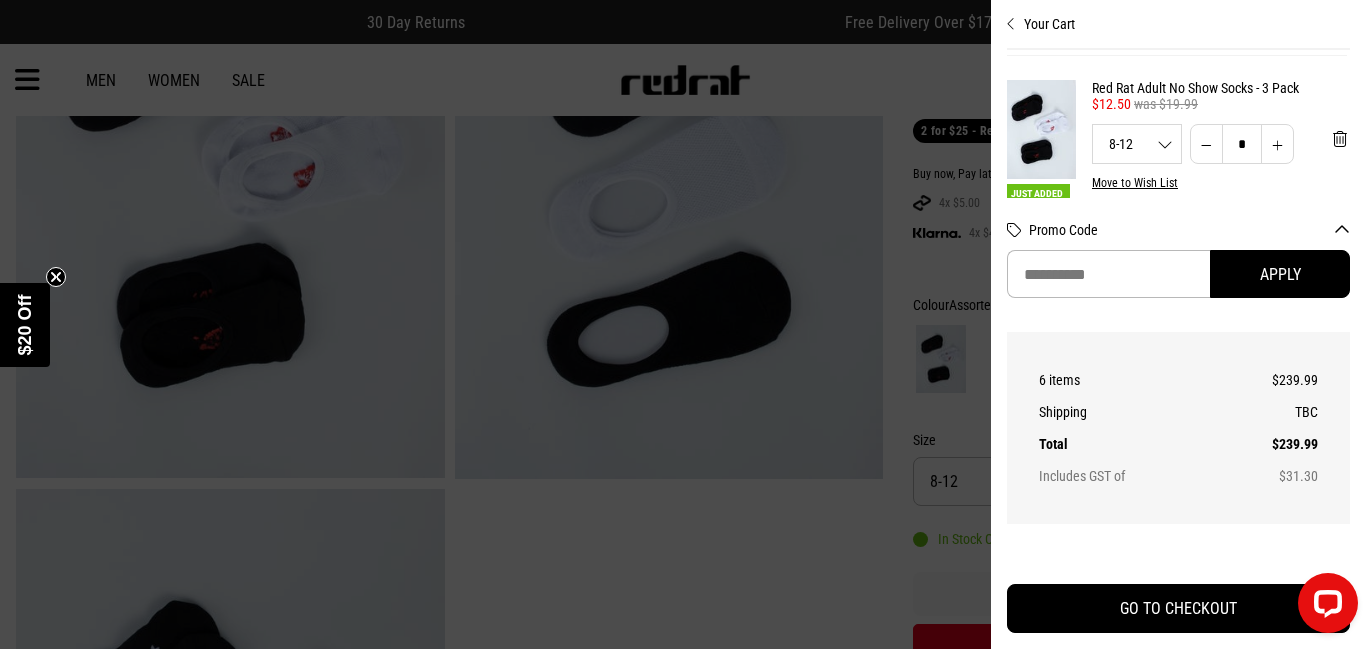 click at bounding box center (683, 324) 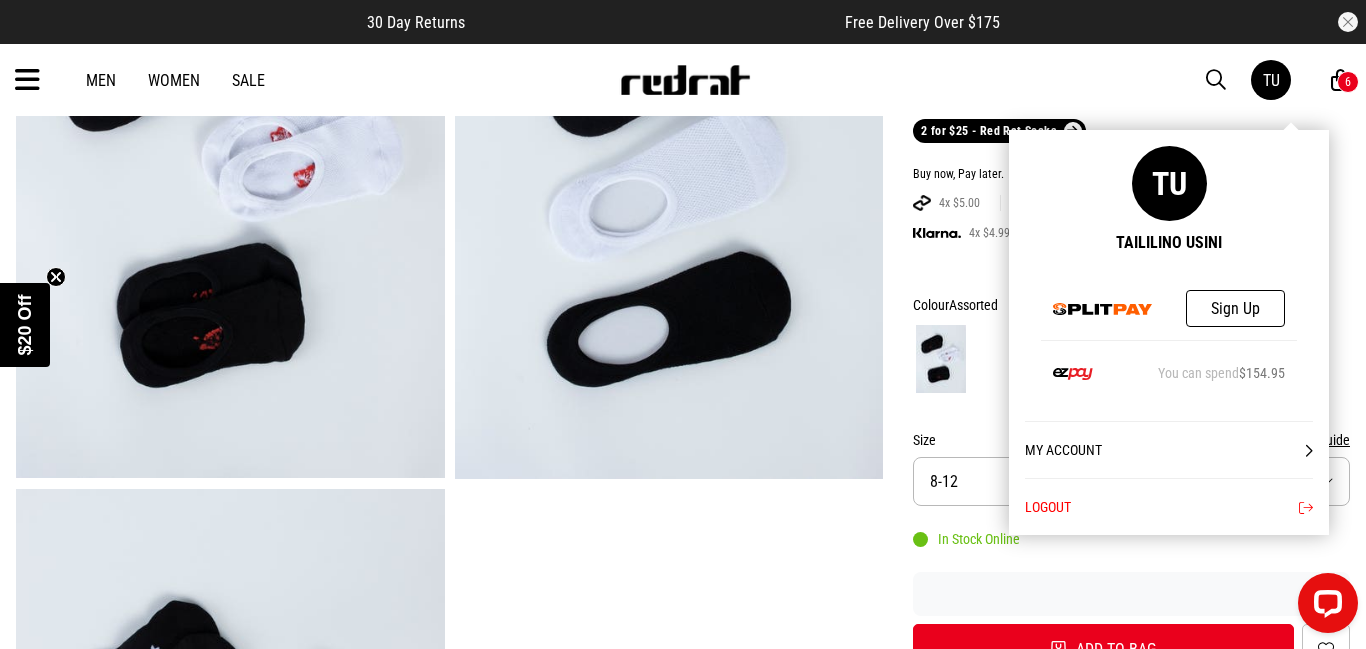 click on "Logout" at bounding box center (1169, 506) 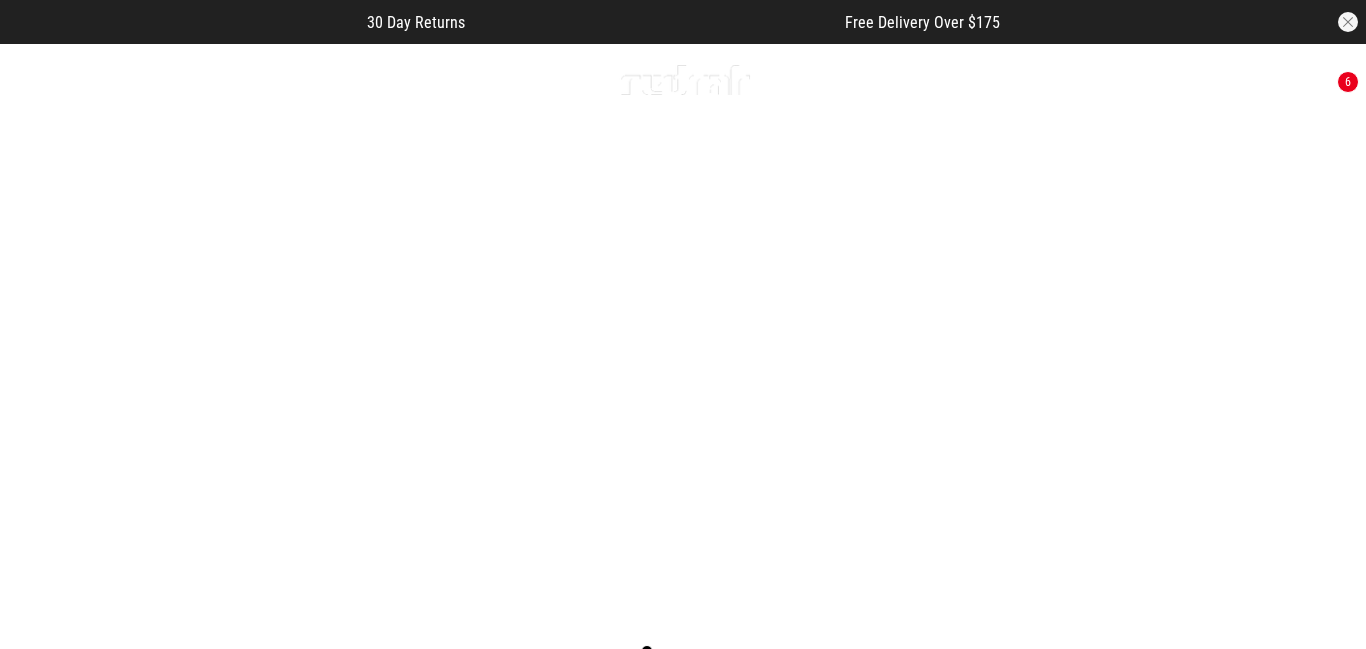 scroll, scrollTop: 0, scrollLeft: 0, axis: both 